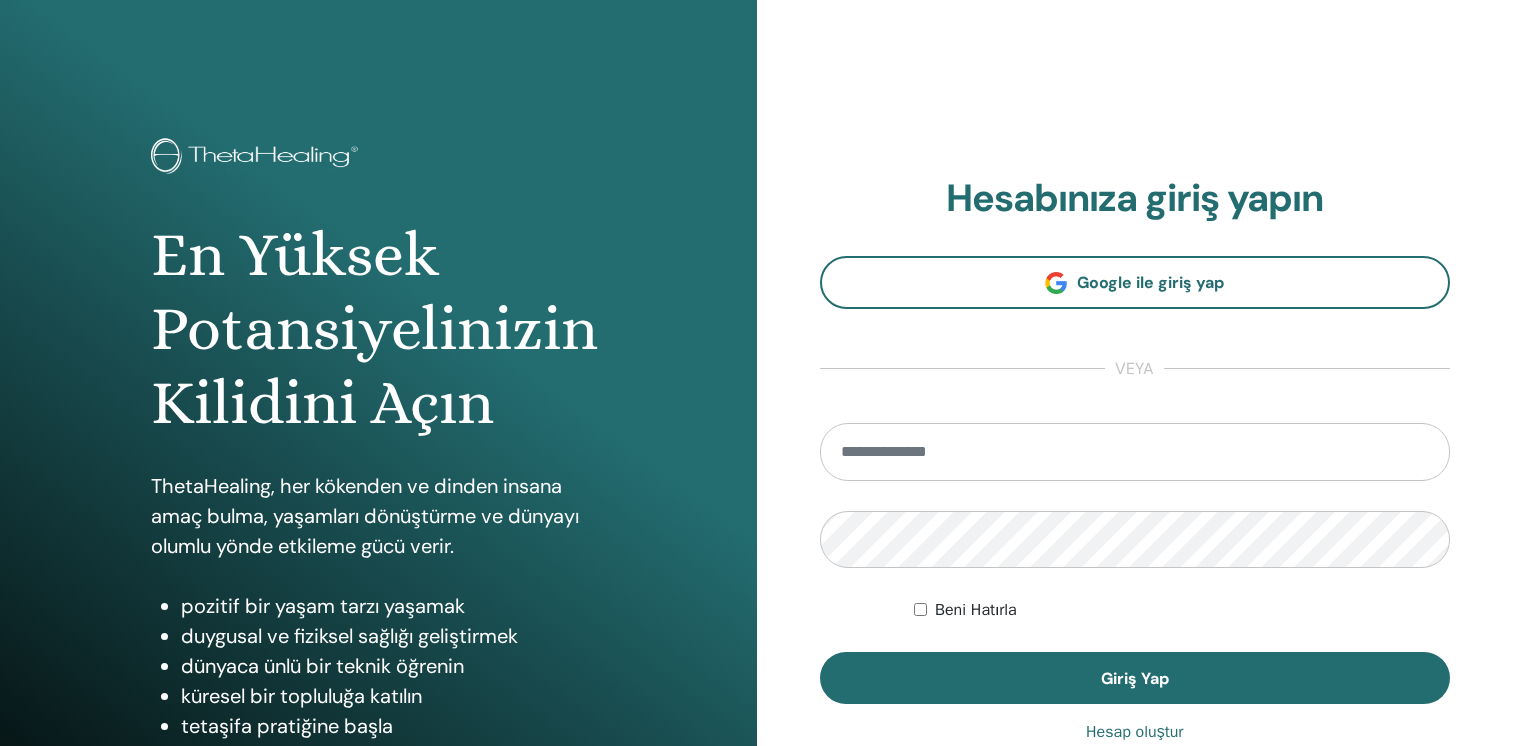 scroll, scrollTop: 0, scrollLeft: 0, axis: both 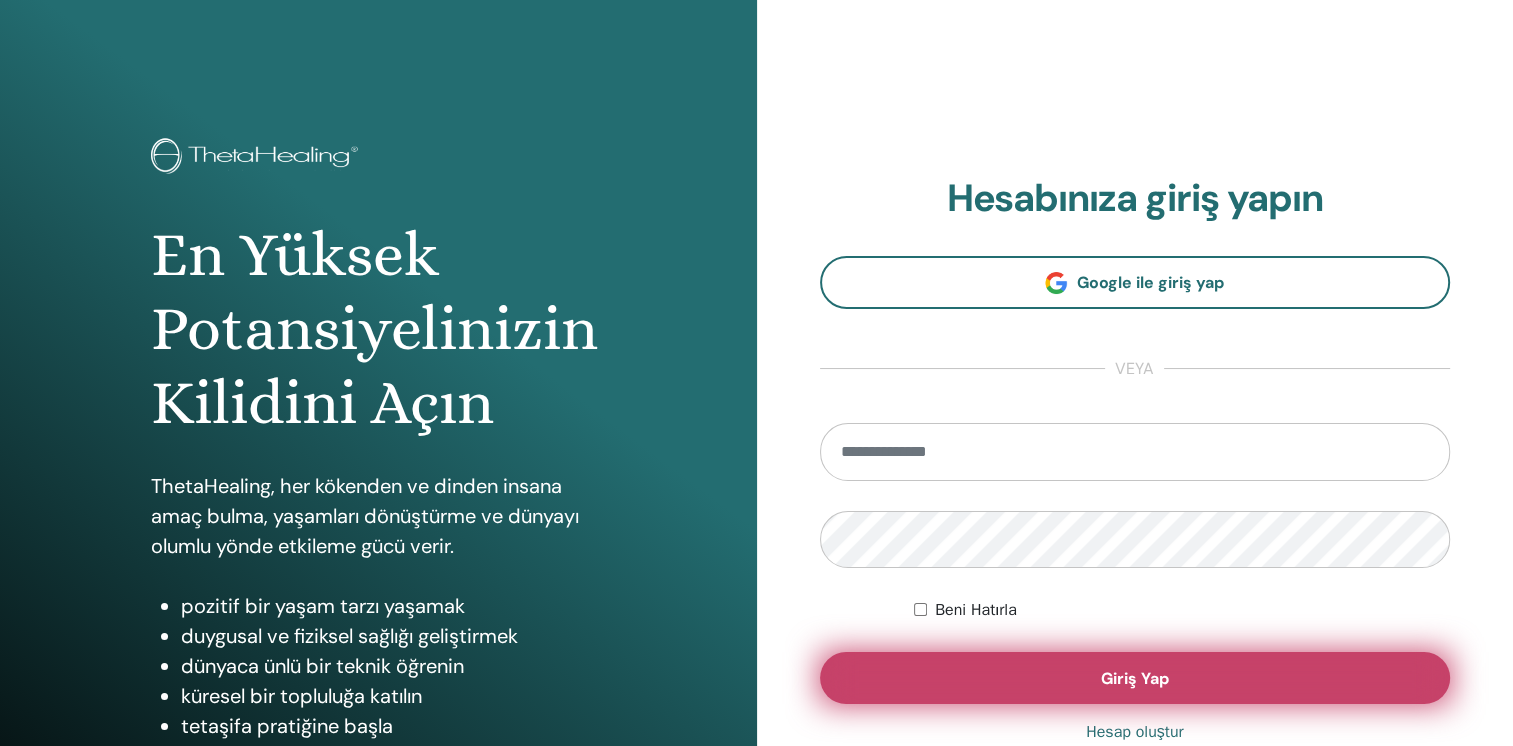 type on "**********" 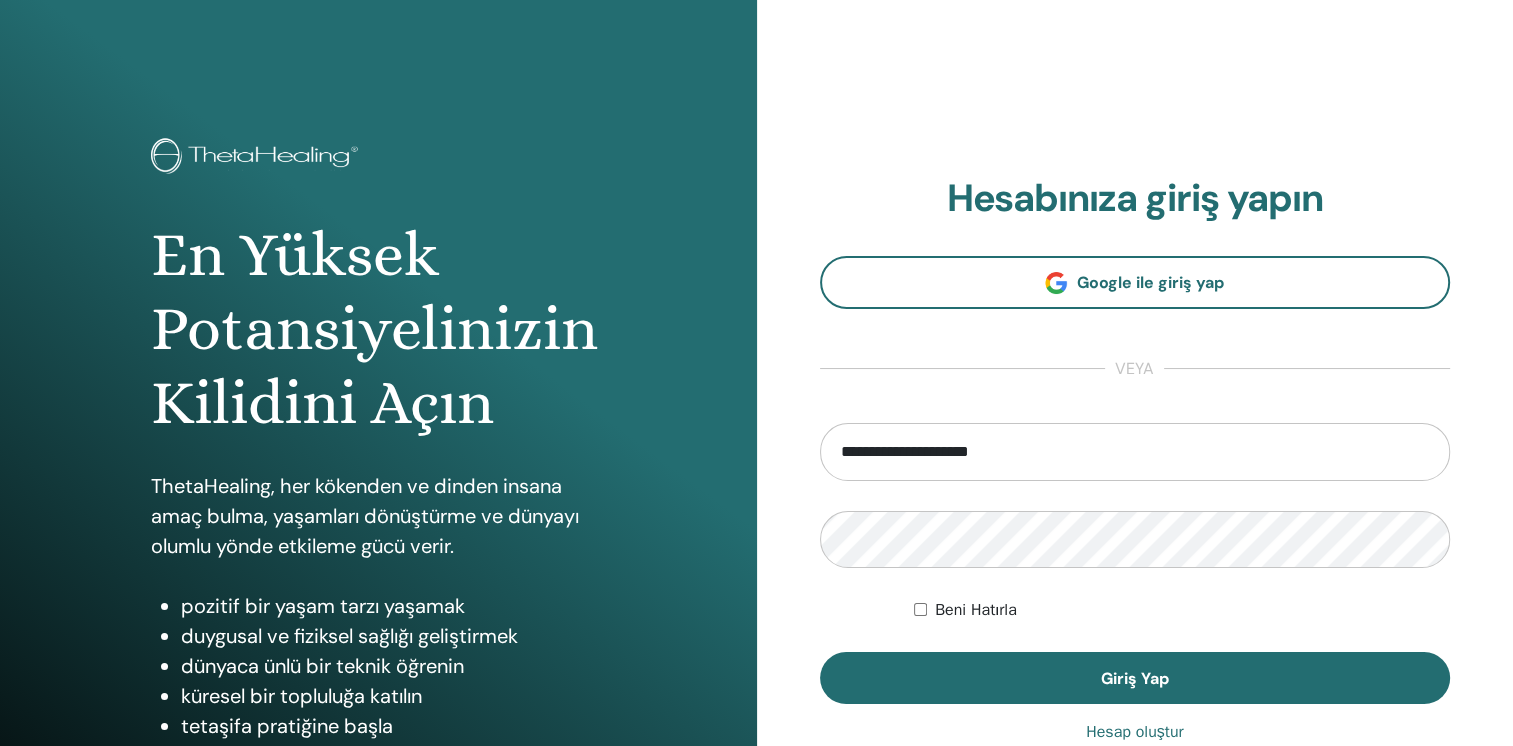 drag, startPoint x: 970, startPoint y: 684, endPoint x: 666, endPoint y: 558, distance: 329.07748 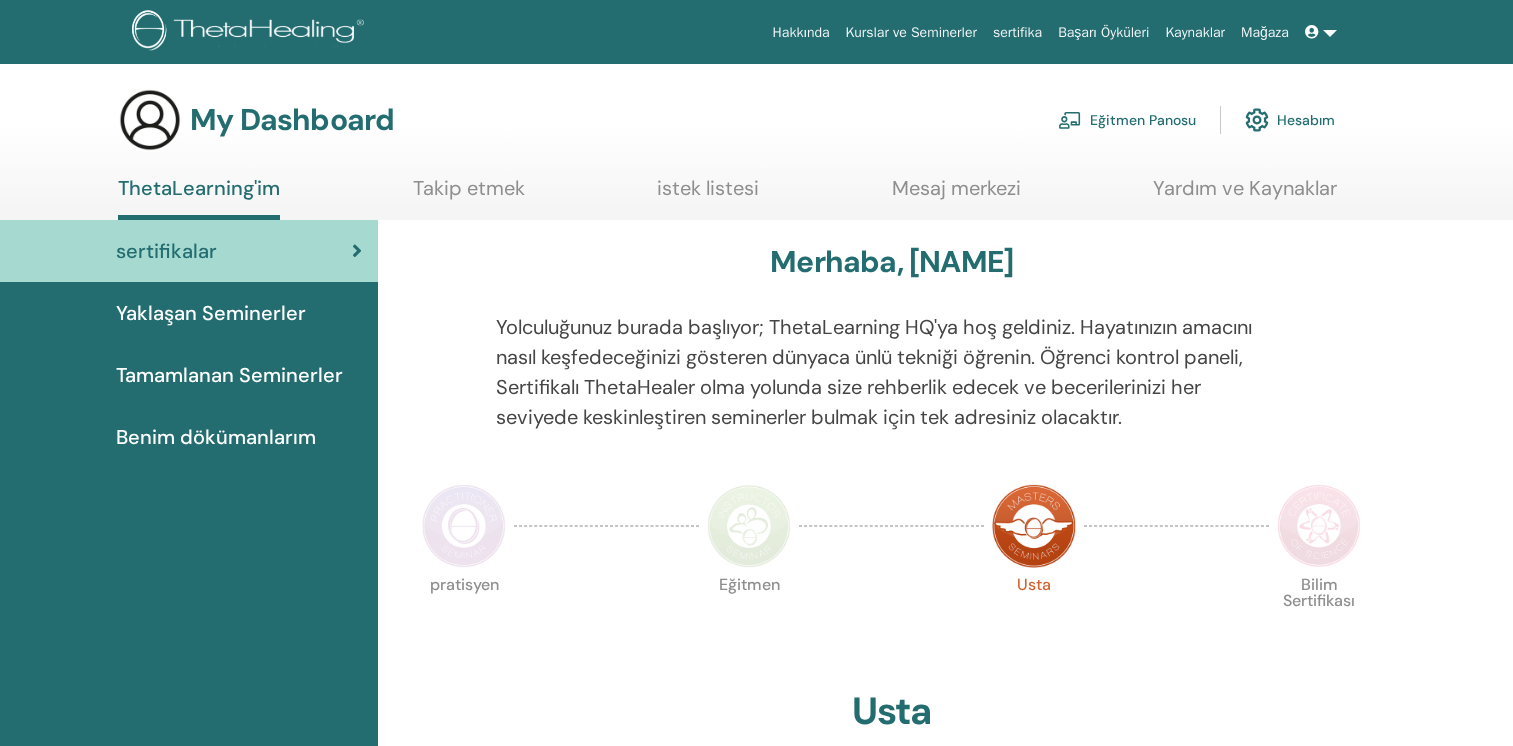 scroll, scrollTop: 0, scrollLeft: 0, axis: both 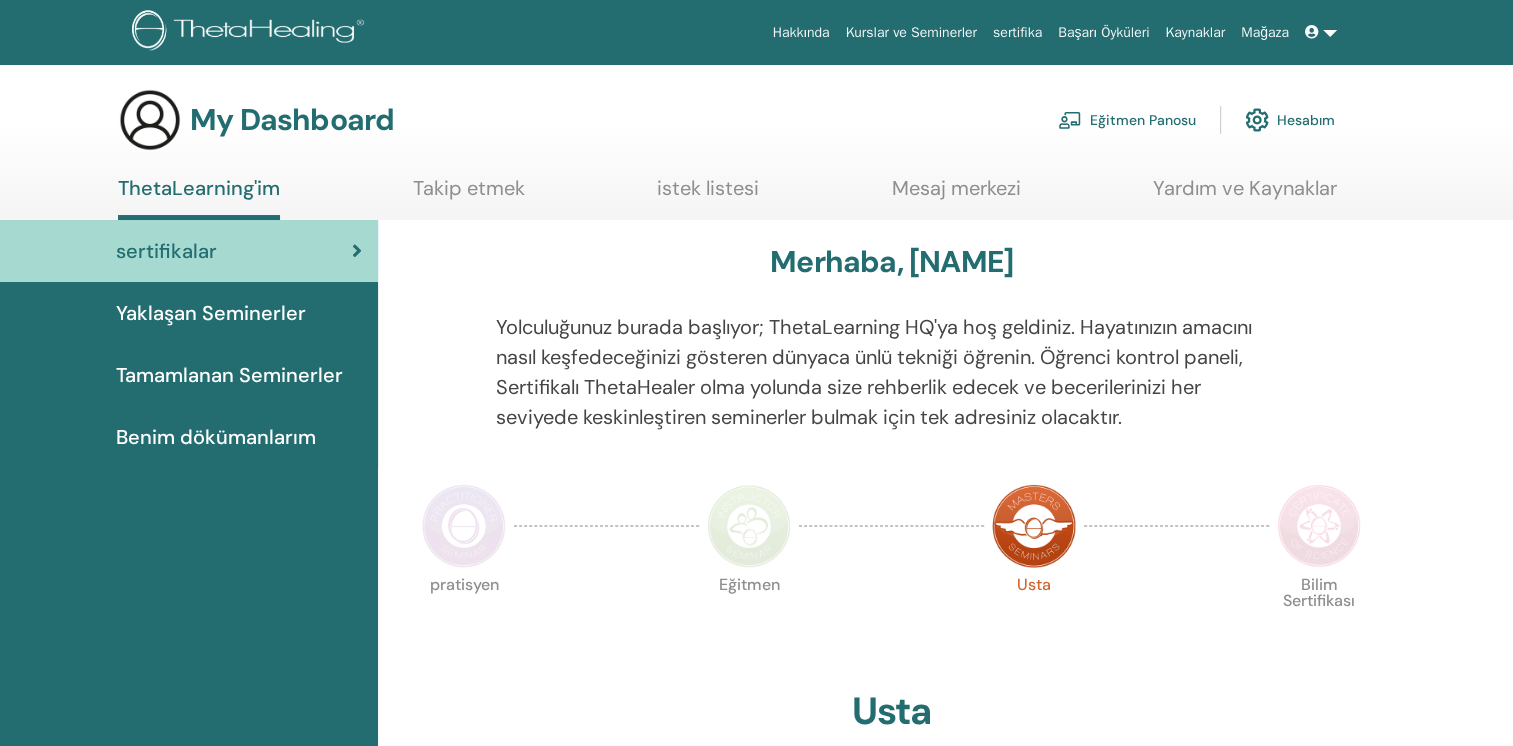 drag, startPoint x: 1166, startPoint y: 121, endPoint x: 1028, endPoint y: 197, distance: 157.54364 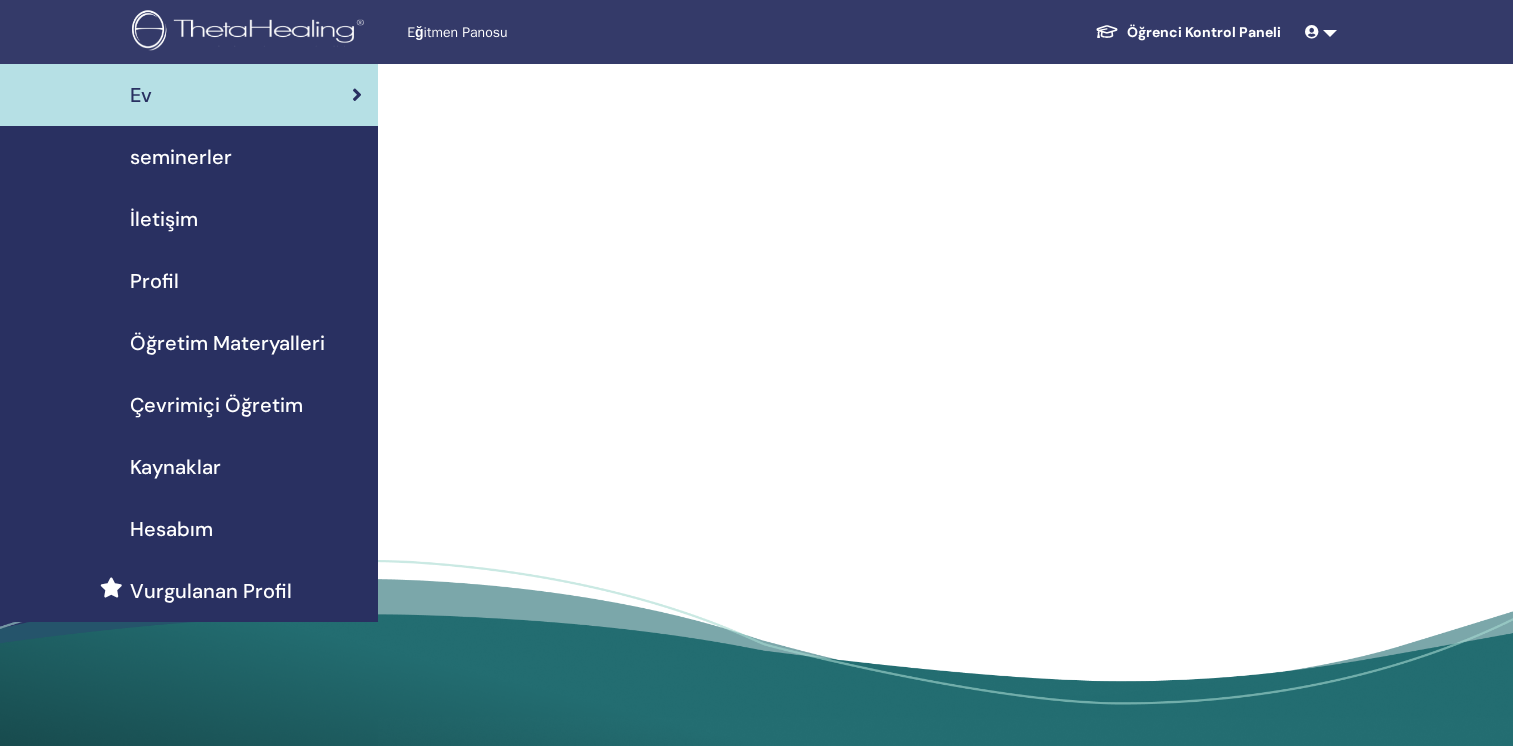 scroll, scrollTop: 0, scrollLeft: 0, axis: both 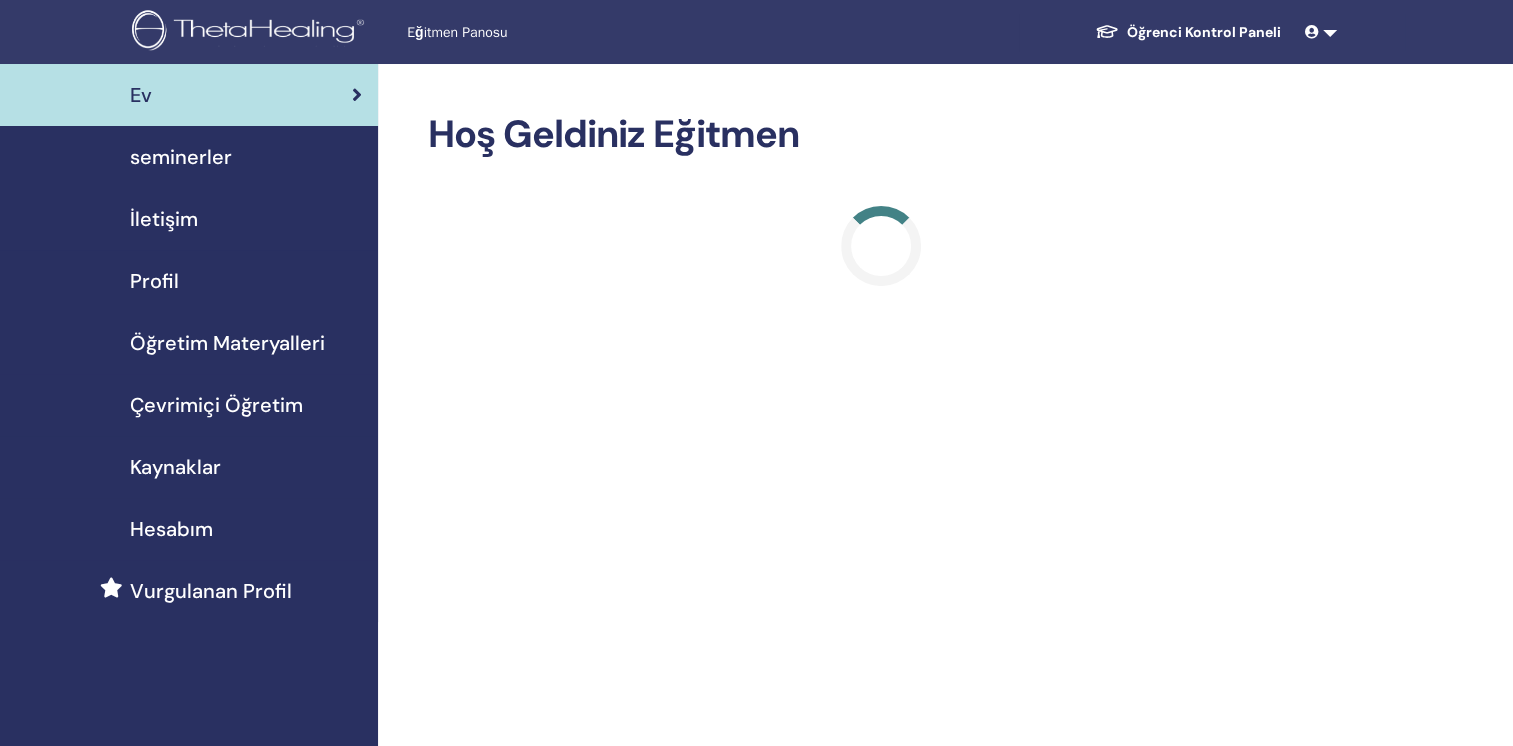 click on "seminerler" at bounding box center (181, 157) 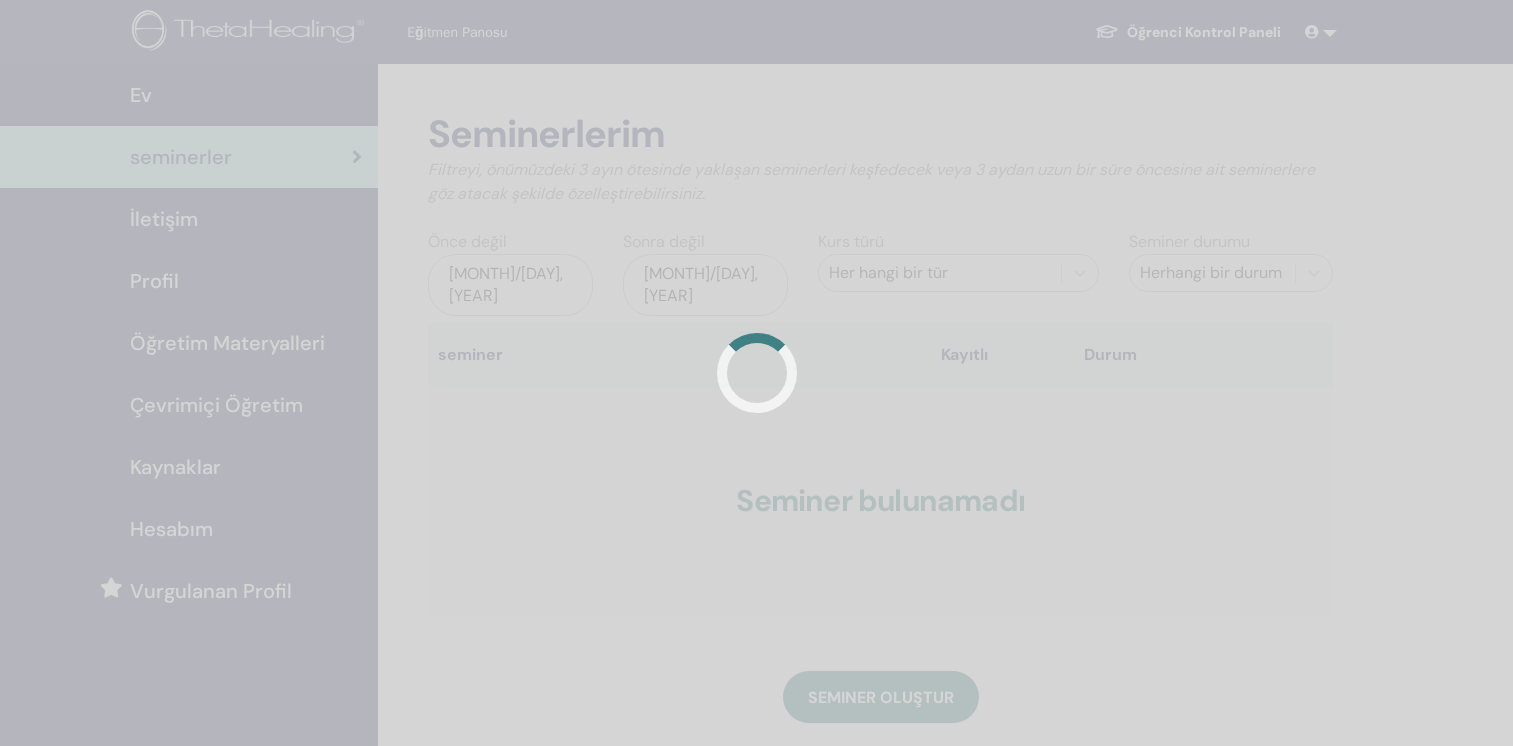 scroll, scrollTop: 0, scrollLeft: 0, axis: both 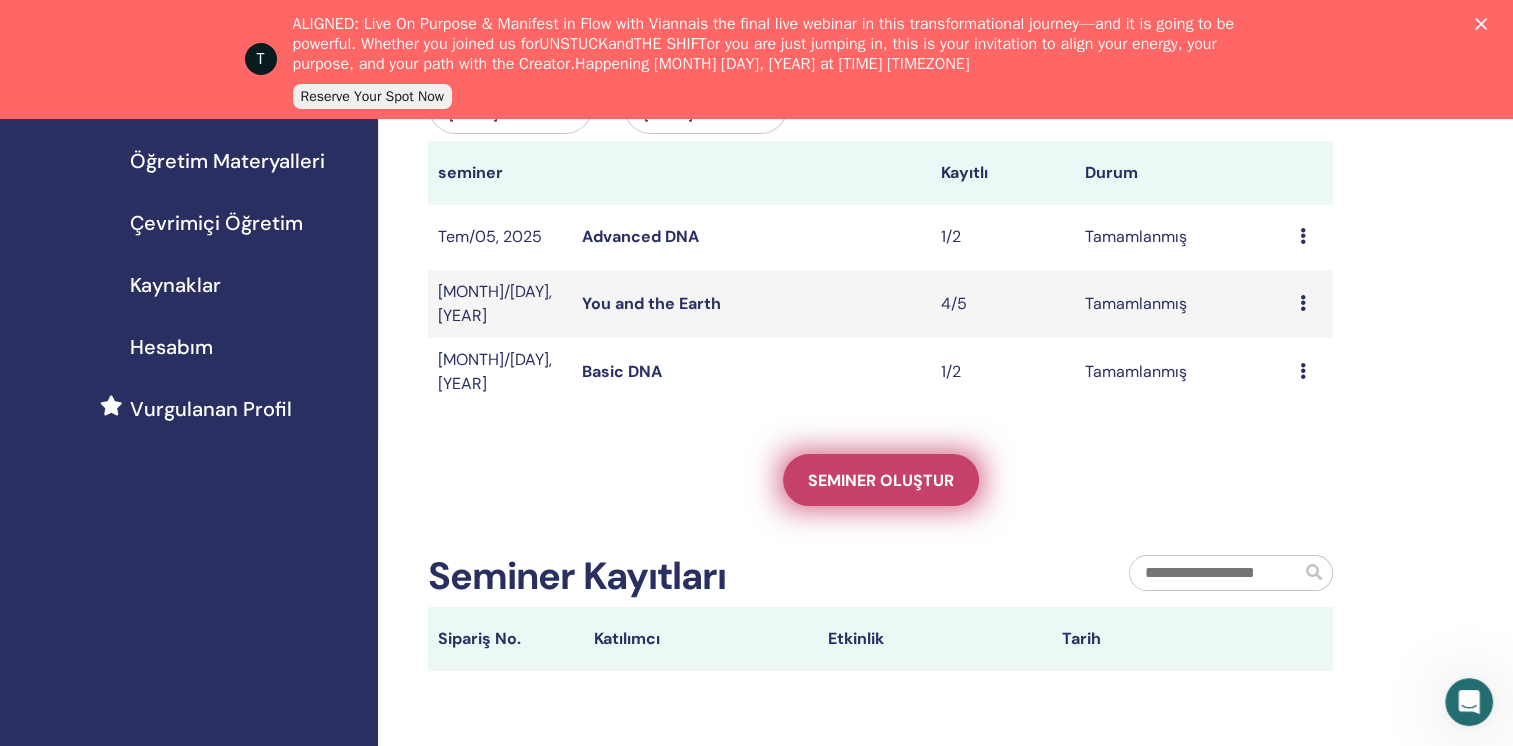 click on "Seminer oluştur" at bounding box center [881, 480] 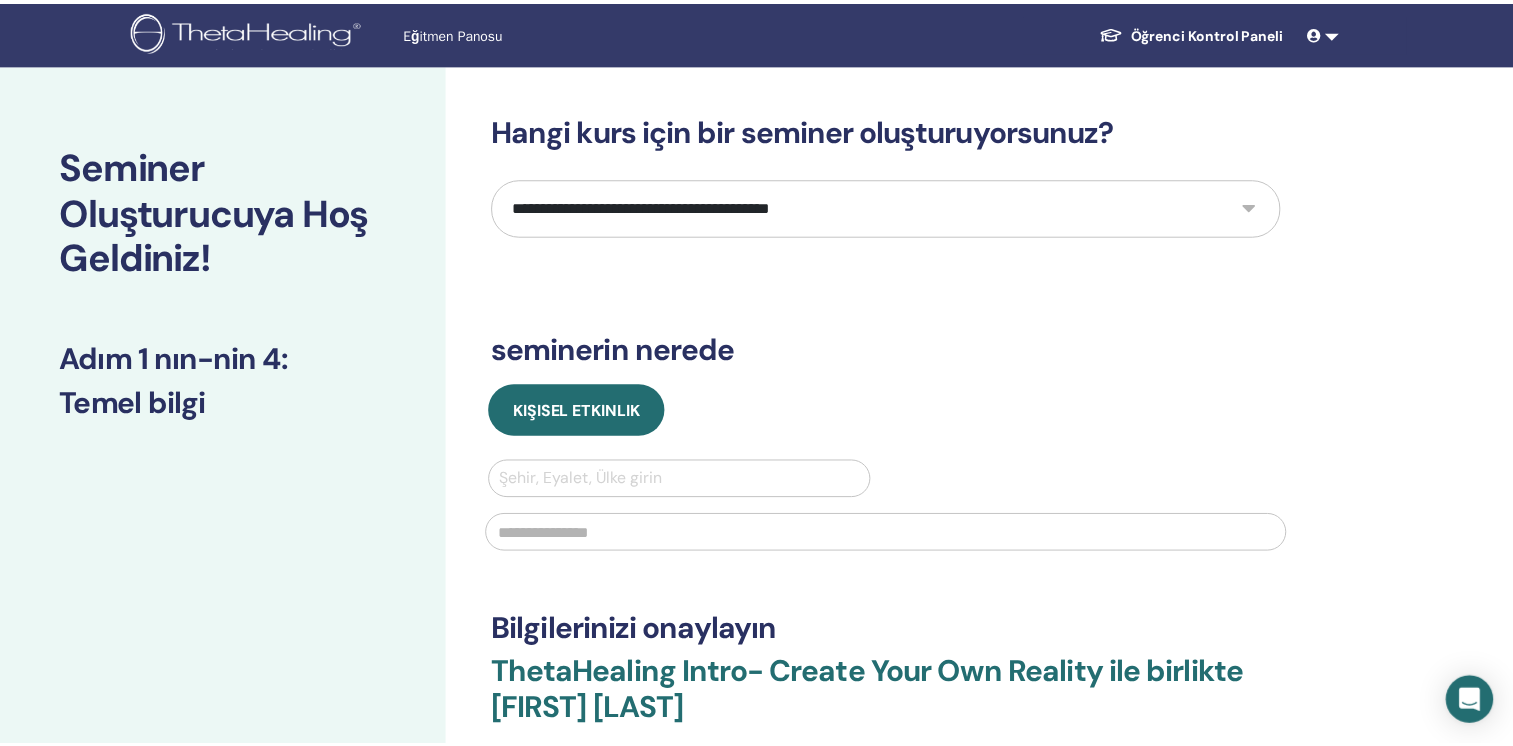 scroll, scrollTop: 0, scrollLeft: 0, axis: both 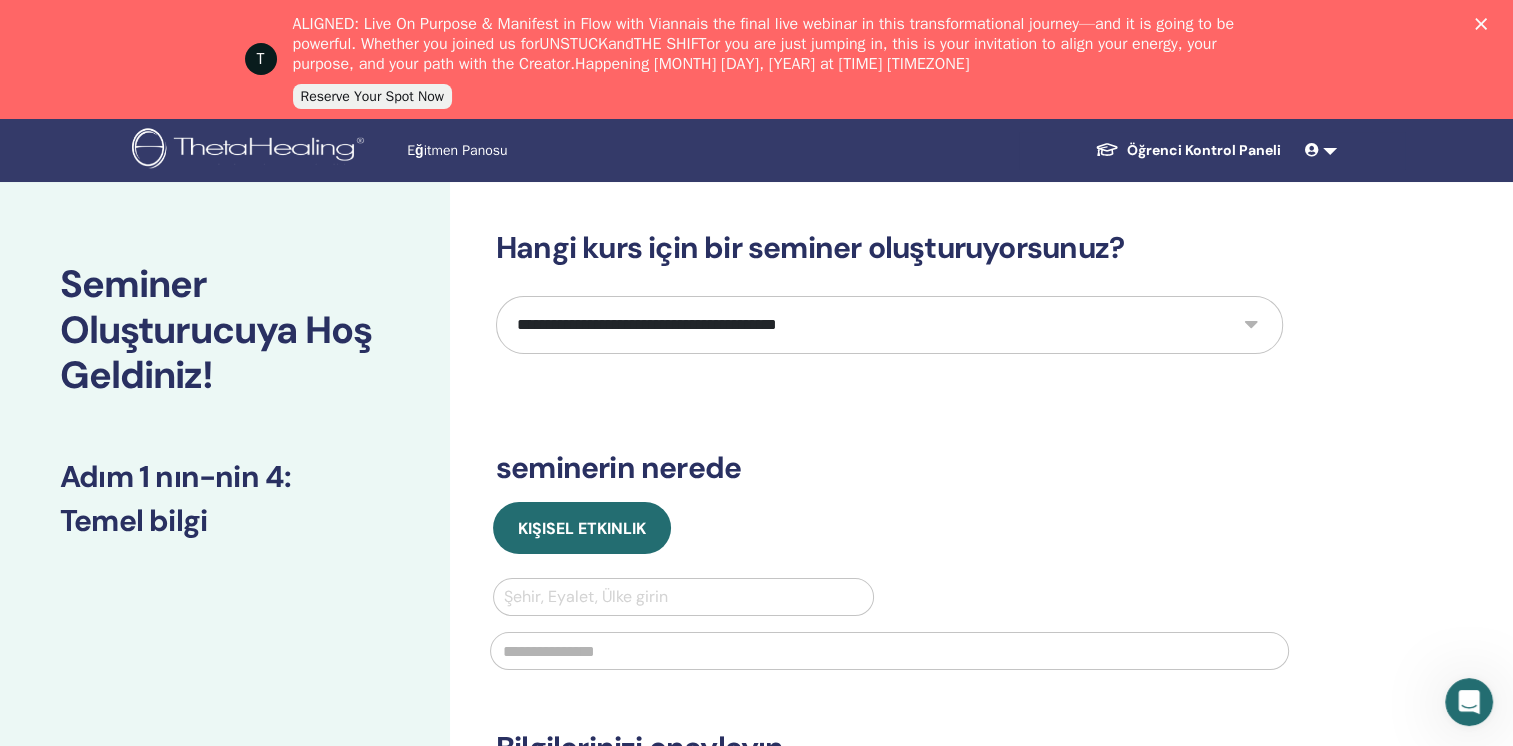 click on "**********" at bounding box center [889, 325] 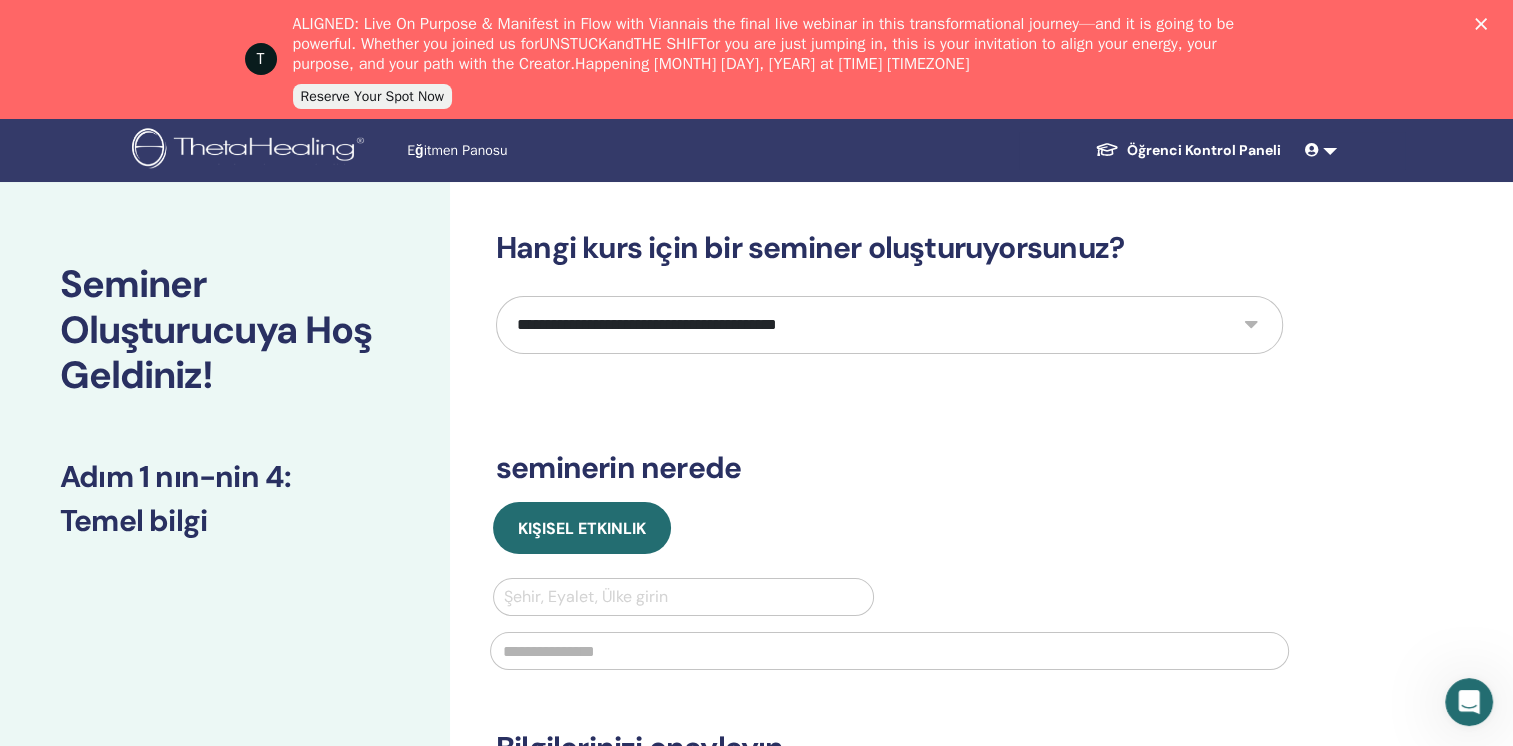 select on "****" 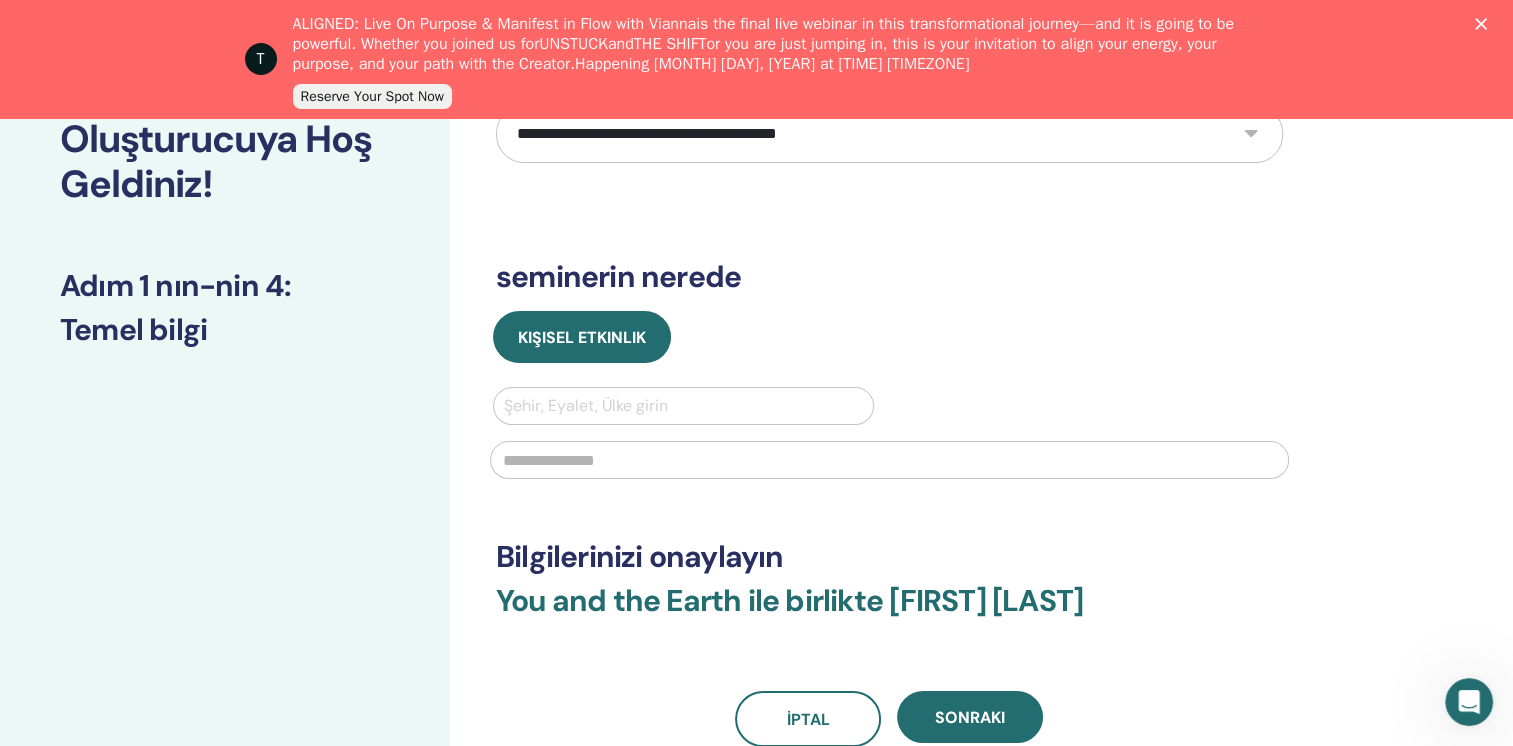 scroll, scrollTop: 200, scrollLeft: 0, axis: vertical 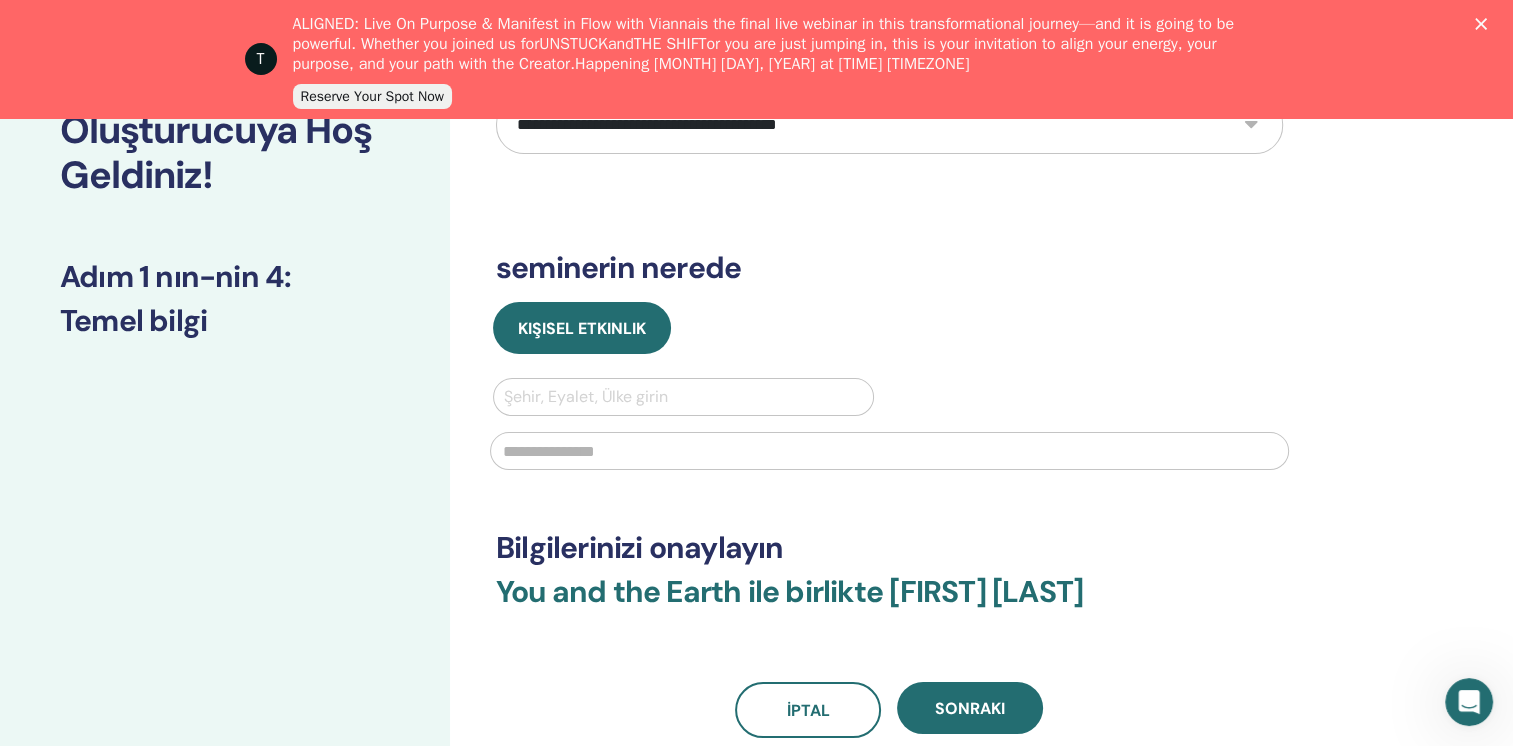 click at bounding box center (683, 397) 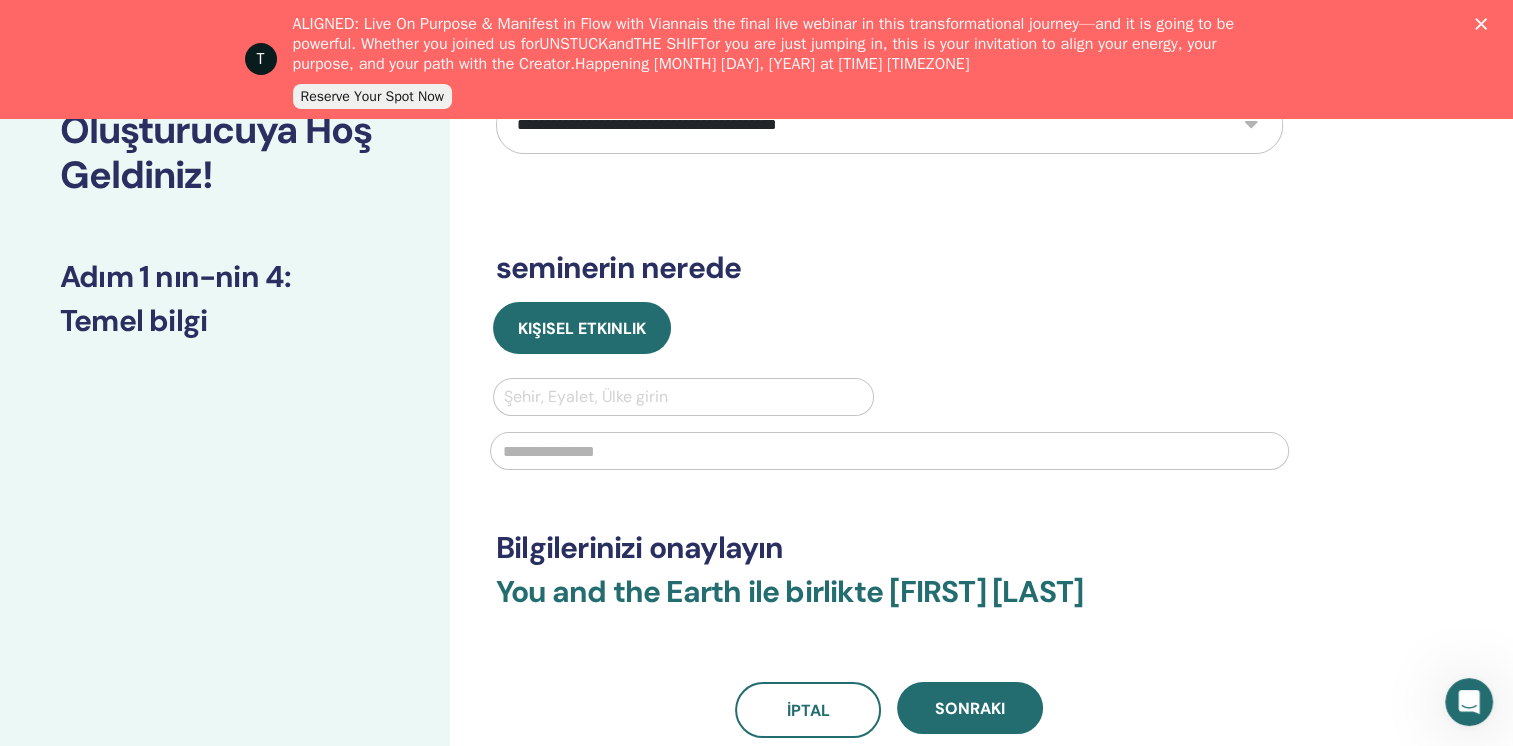 click at bounding box center (683, 397) 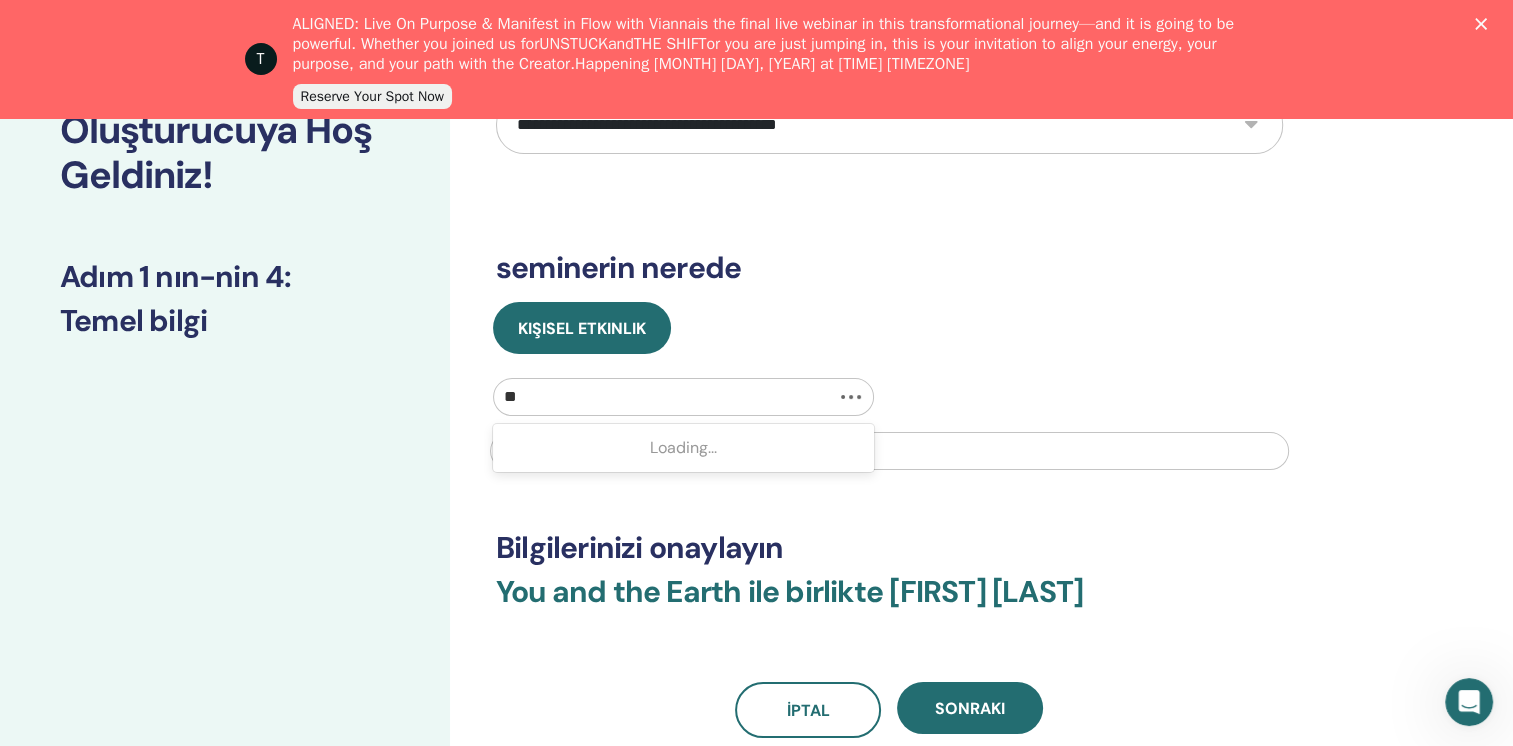 type on "*" 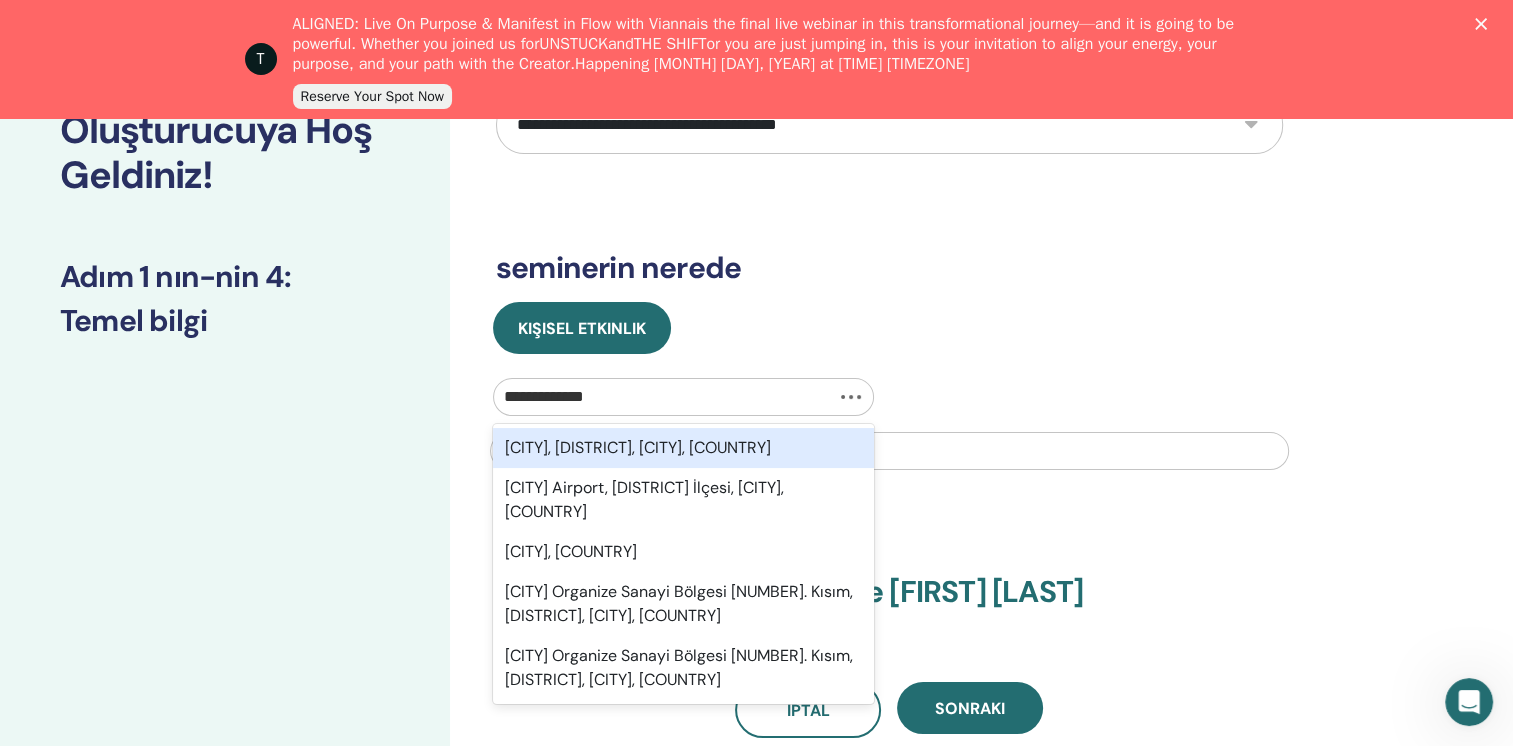 type on "**********" 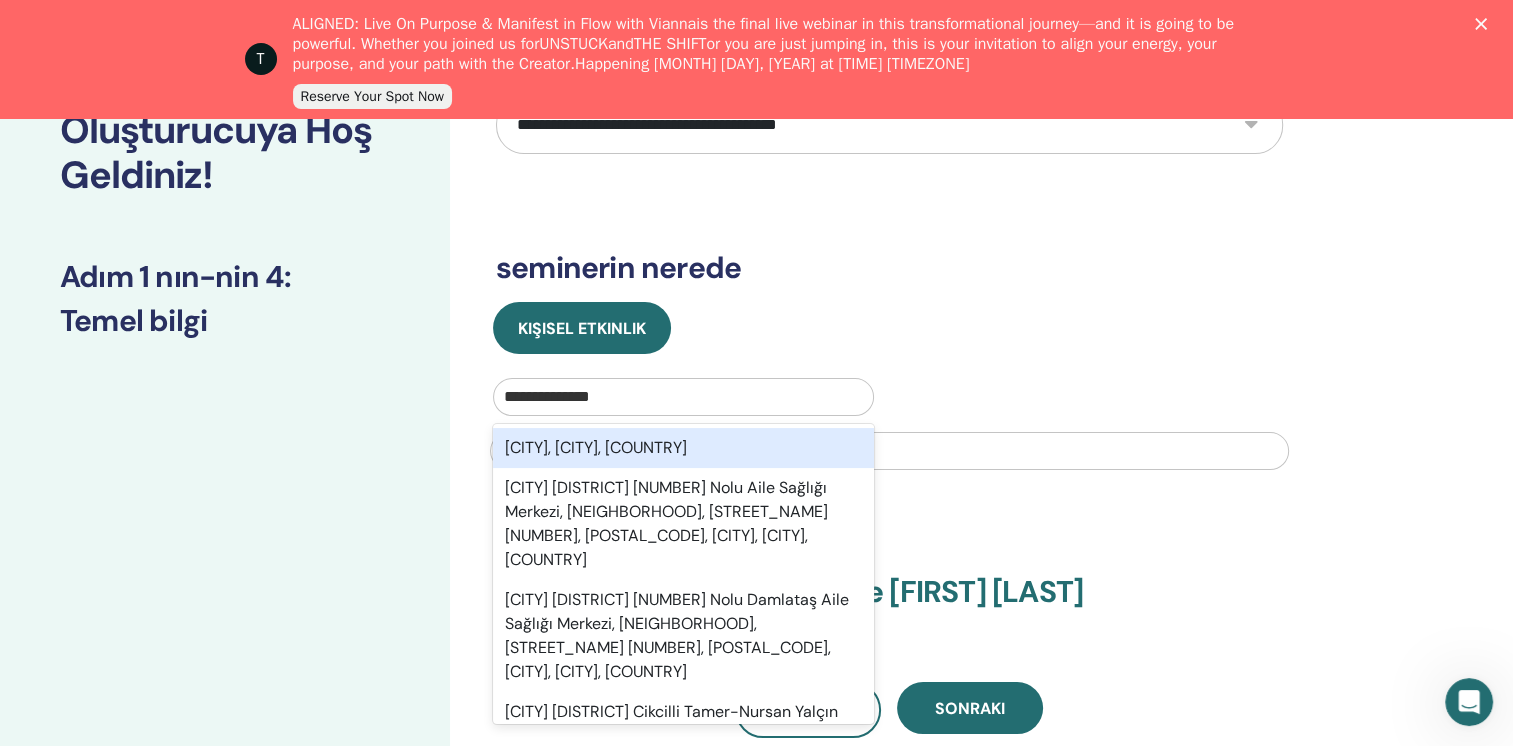 click on "Alanya, Antalya, TUR" at bounding box center (683, 448) 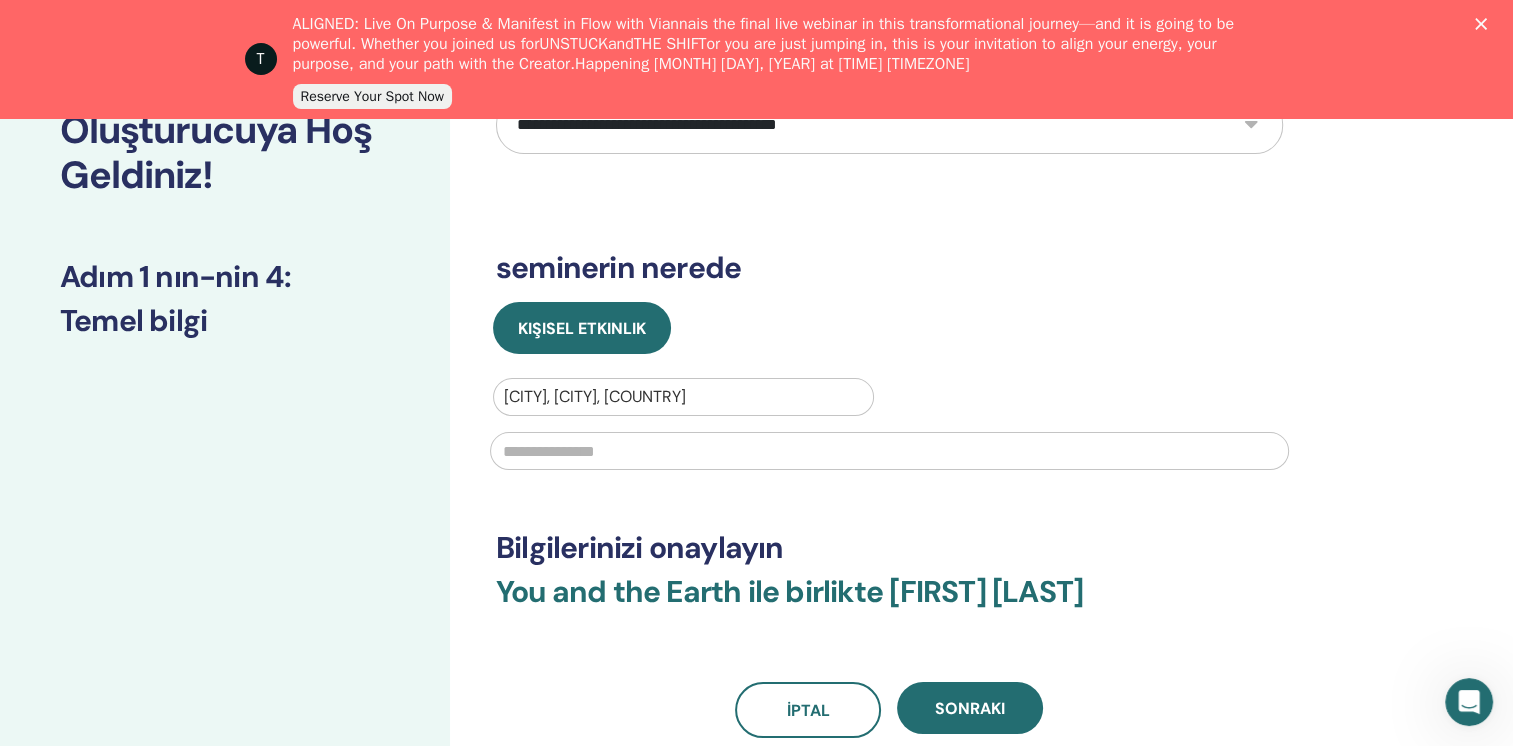 click at bounding box center (889, 451) 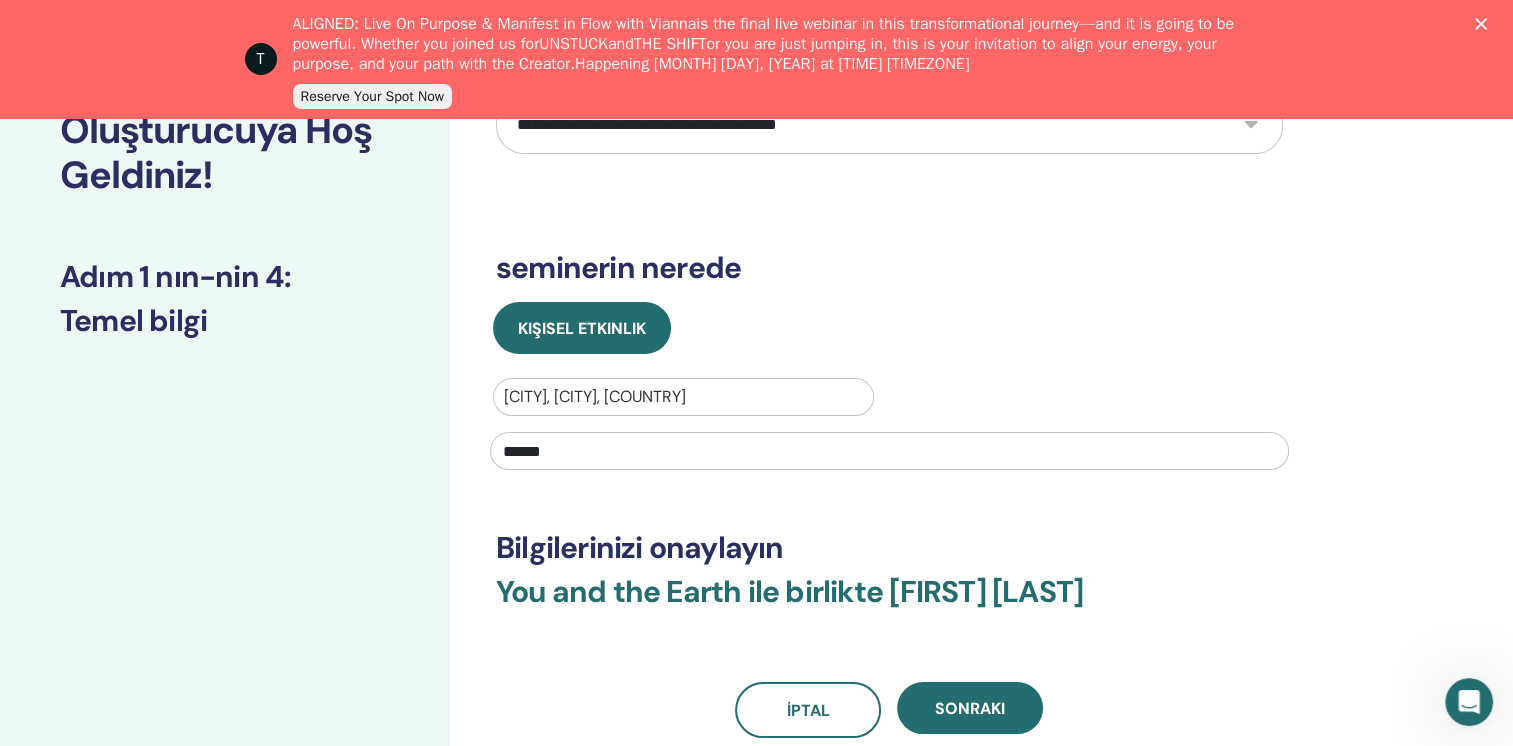type on "******" 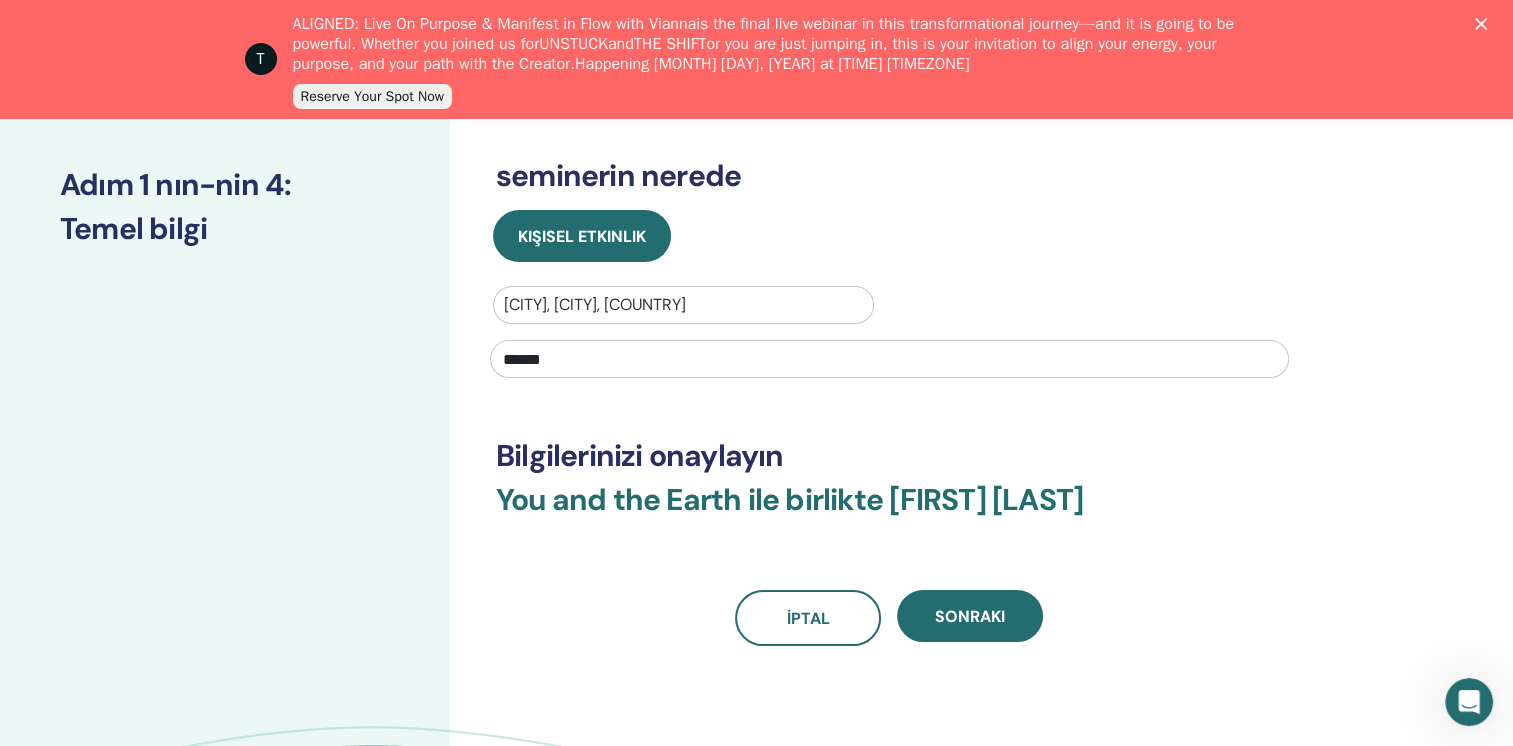 scroll, scrollTop: 300, scrollLeft: 0, axis: vertical 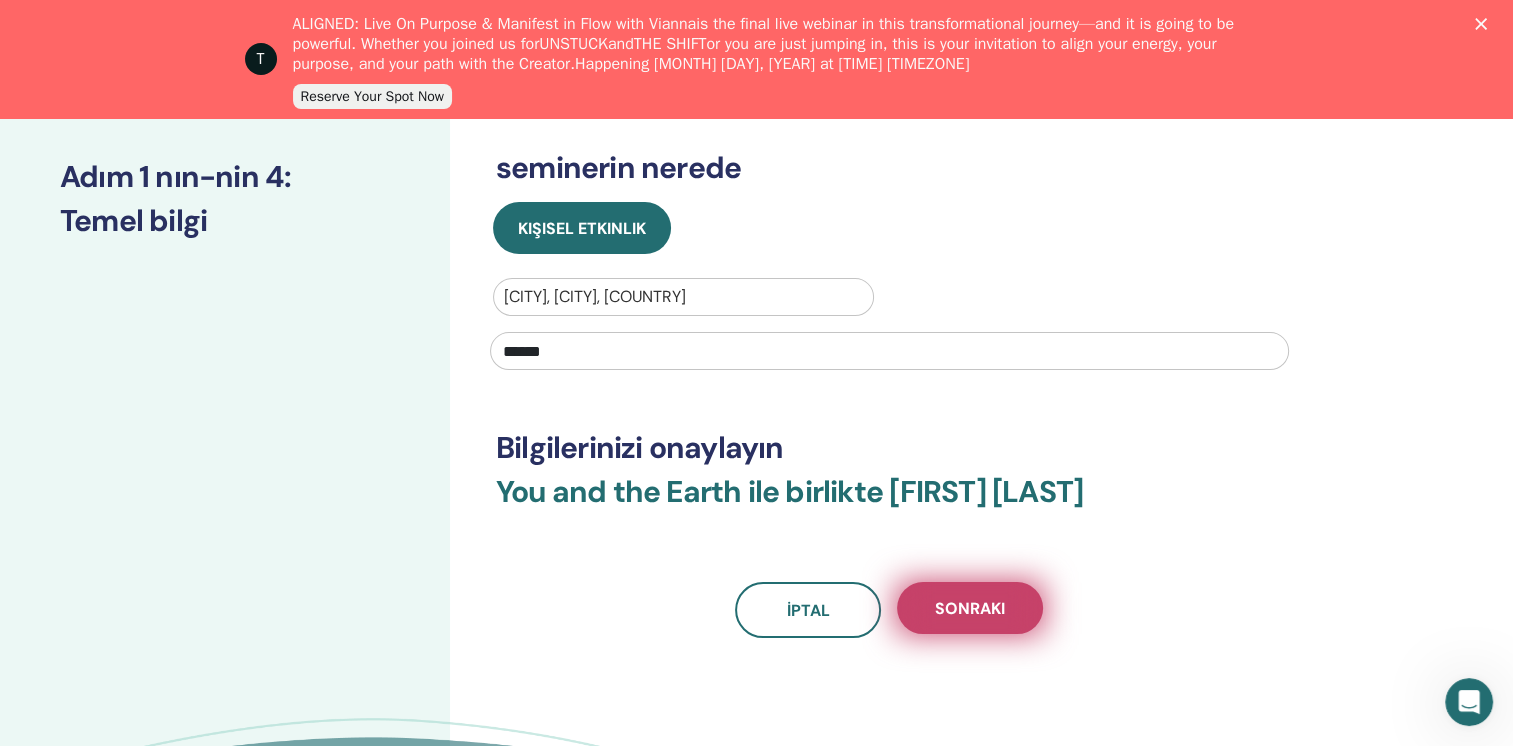 click on "Sonraki" at bounding box center (970, 608) 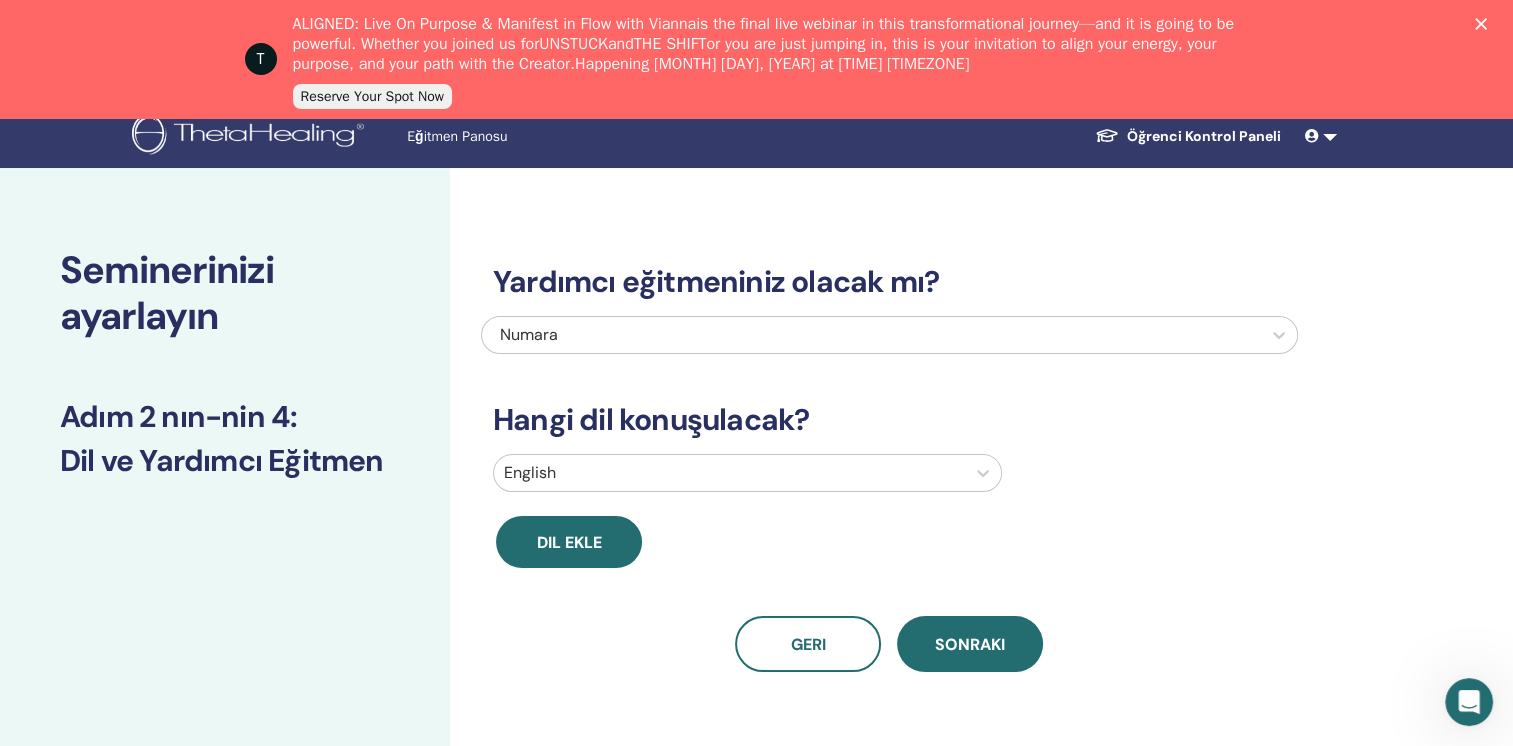 scroll, scrollTop: 0, scrollLeft: 0, axis: both 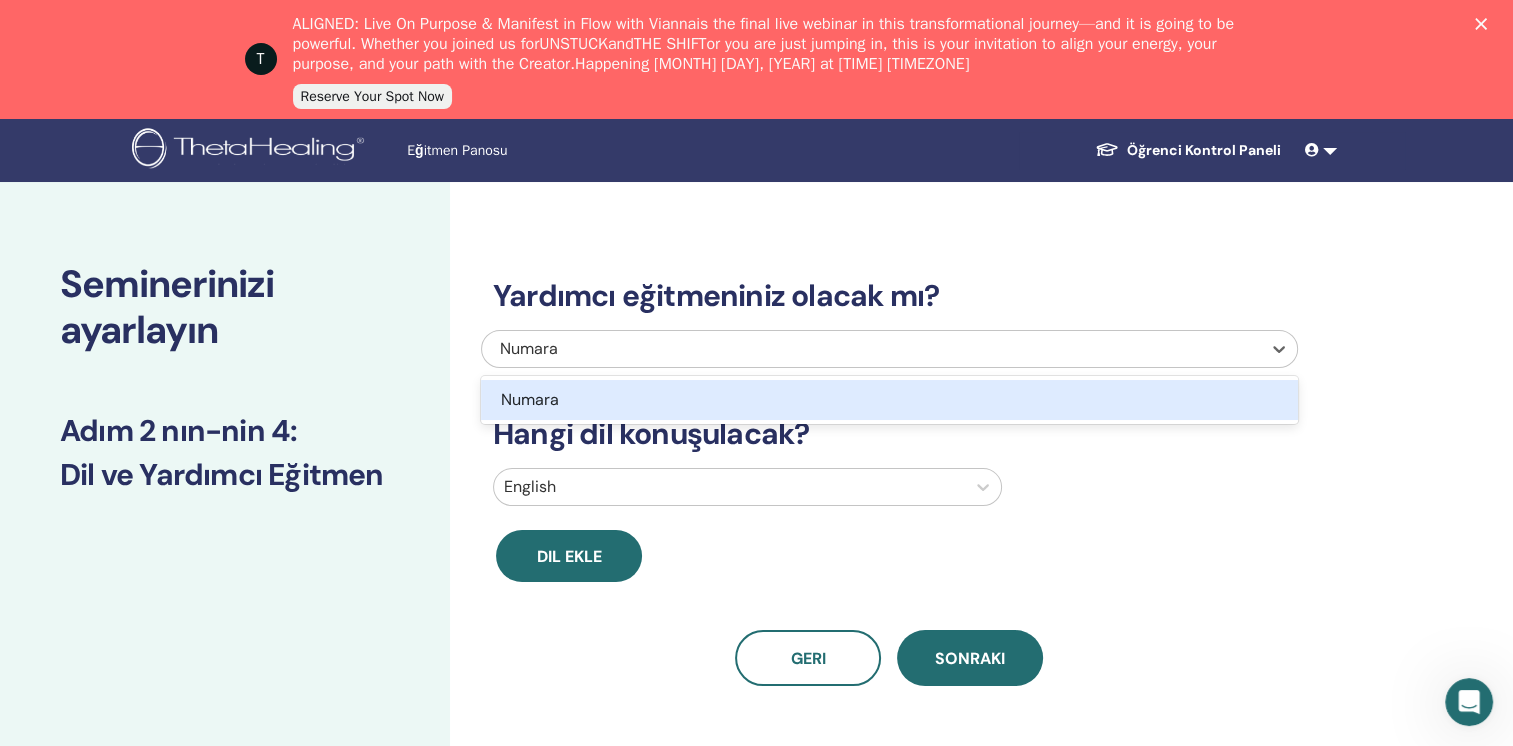 click on "Numara" at bounding box center [812, 349] 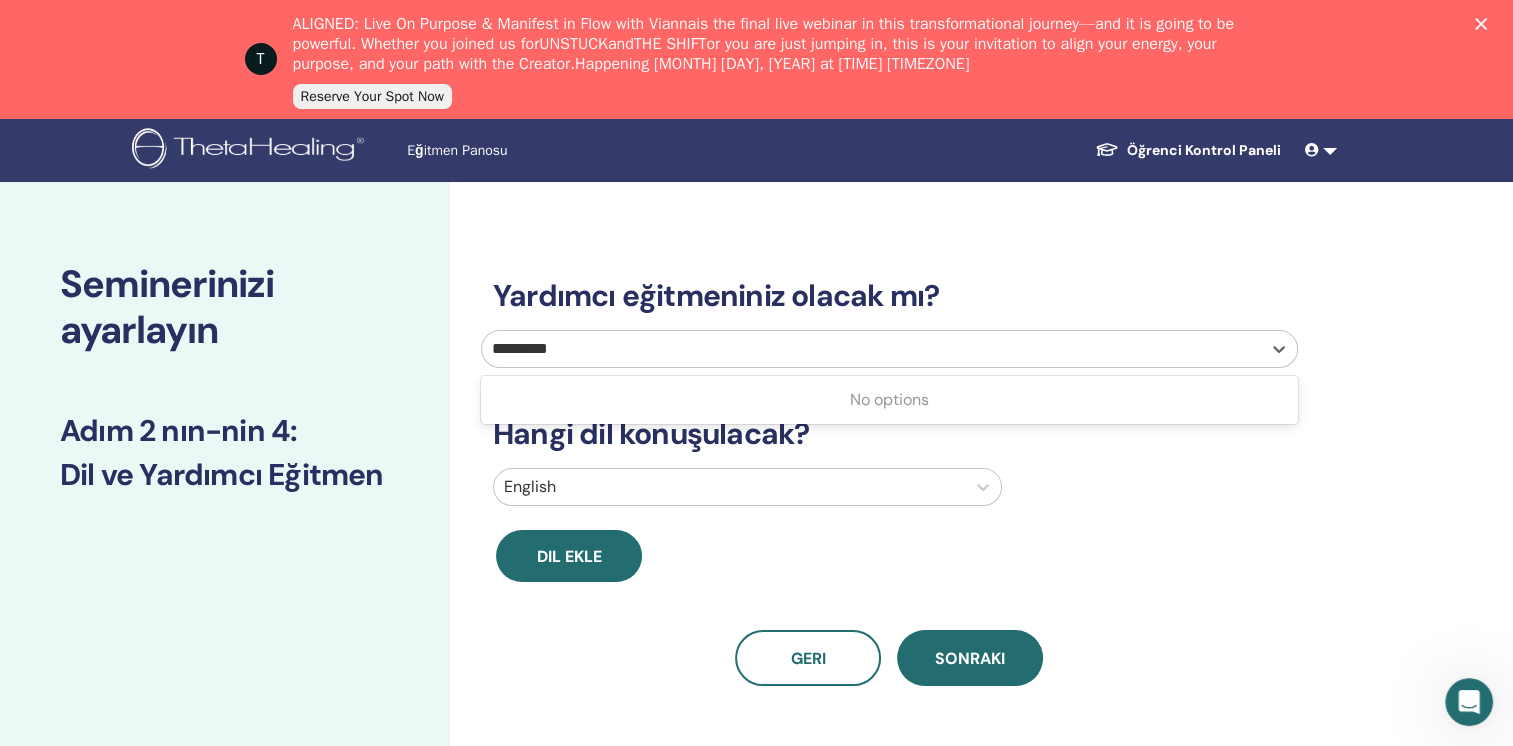 type on "**********" 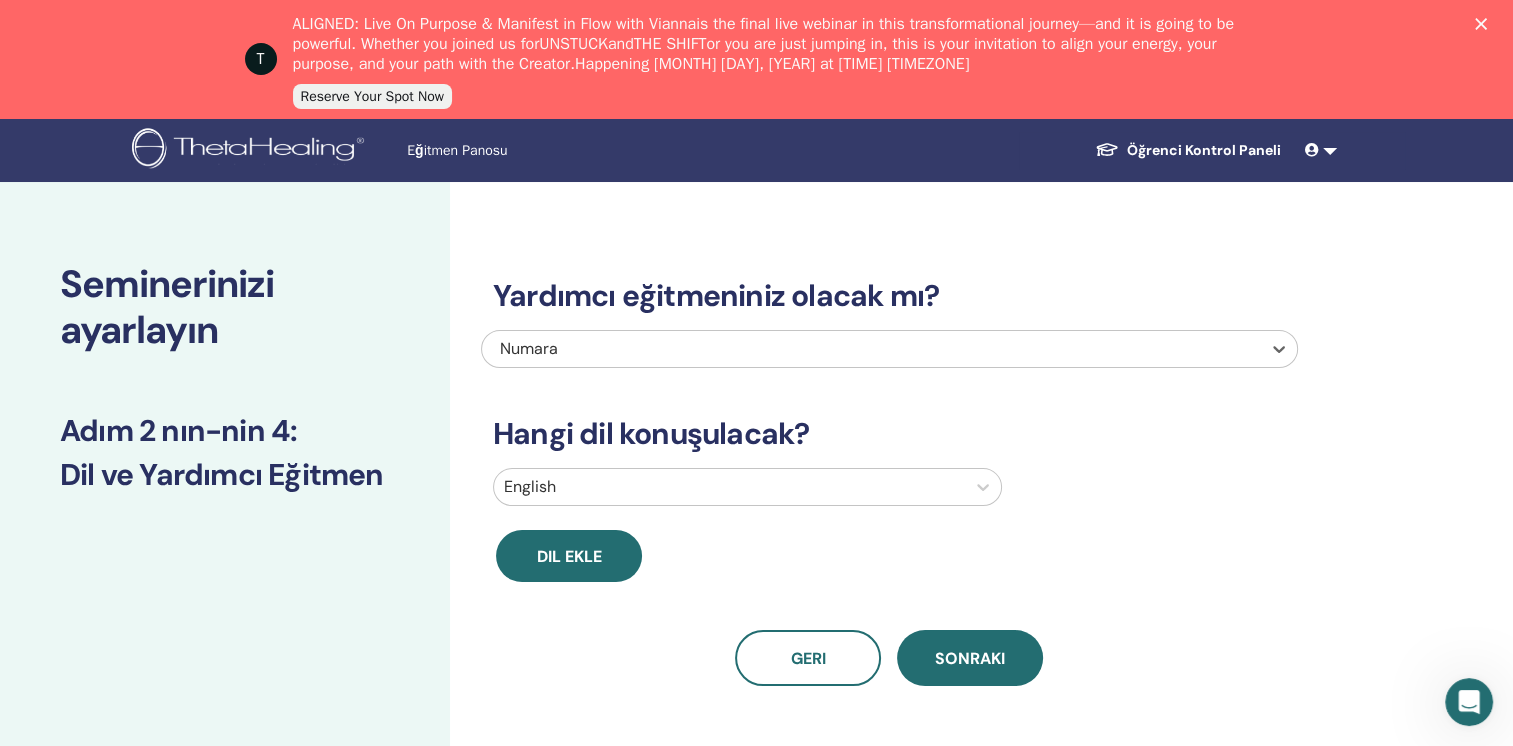 click on "Numara" at bounding box center (871, 349) 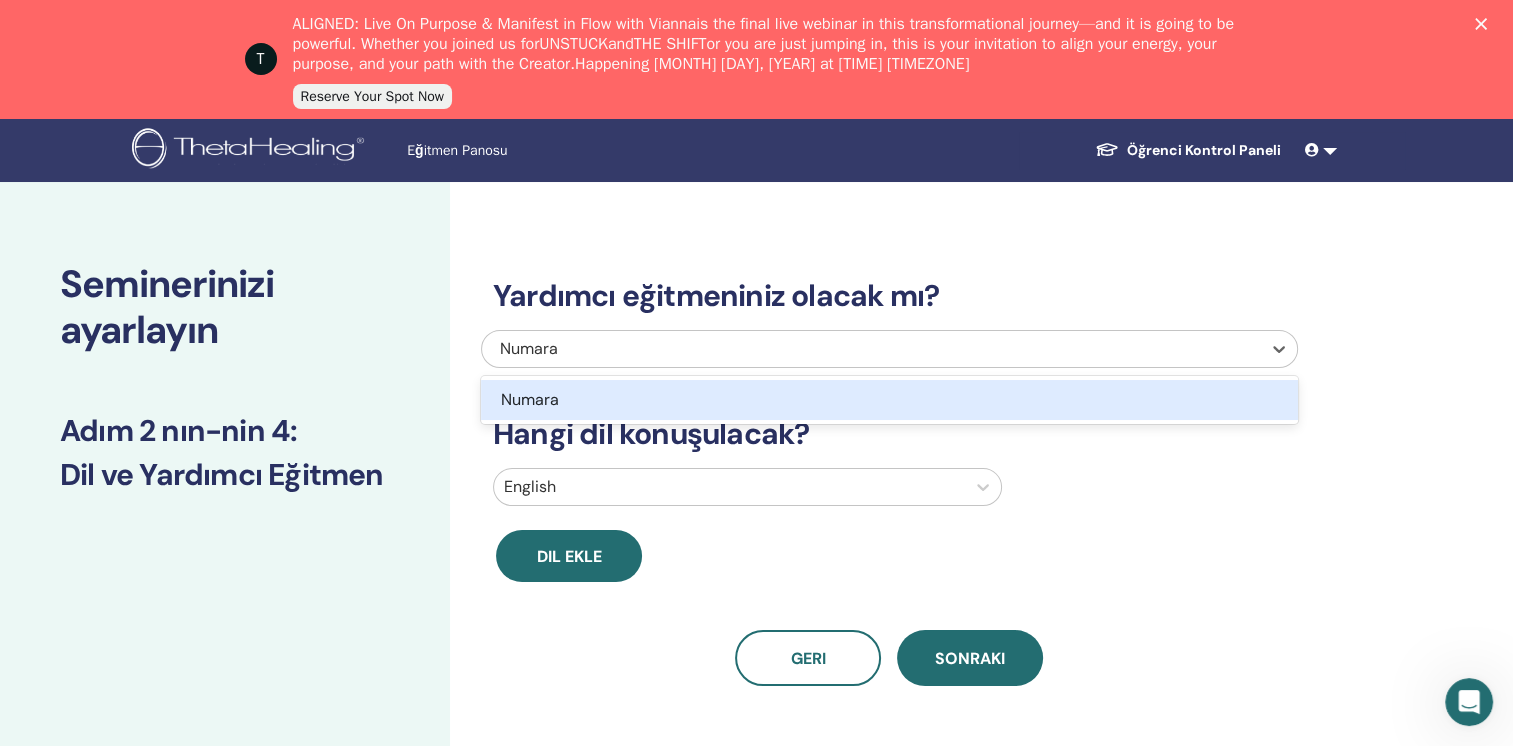 click on "Numara" at bounding box center [812, 349] 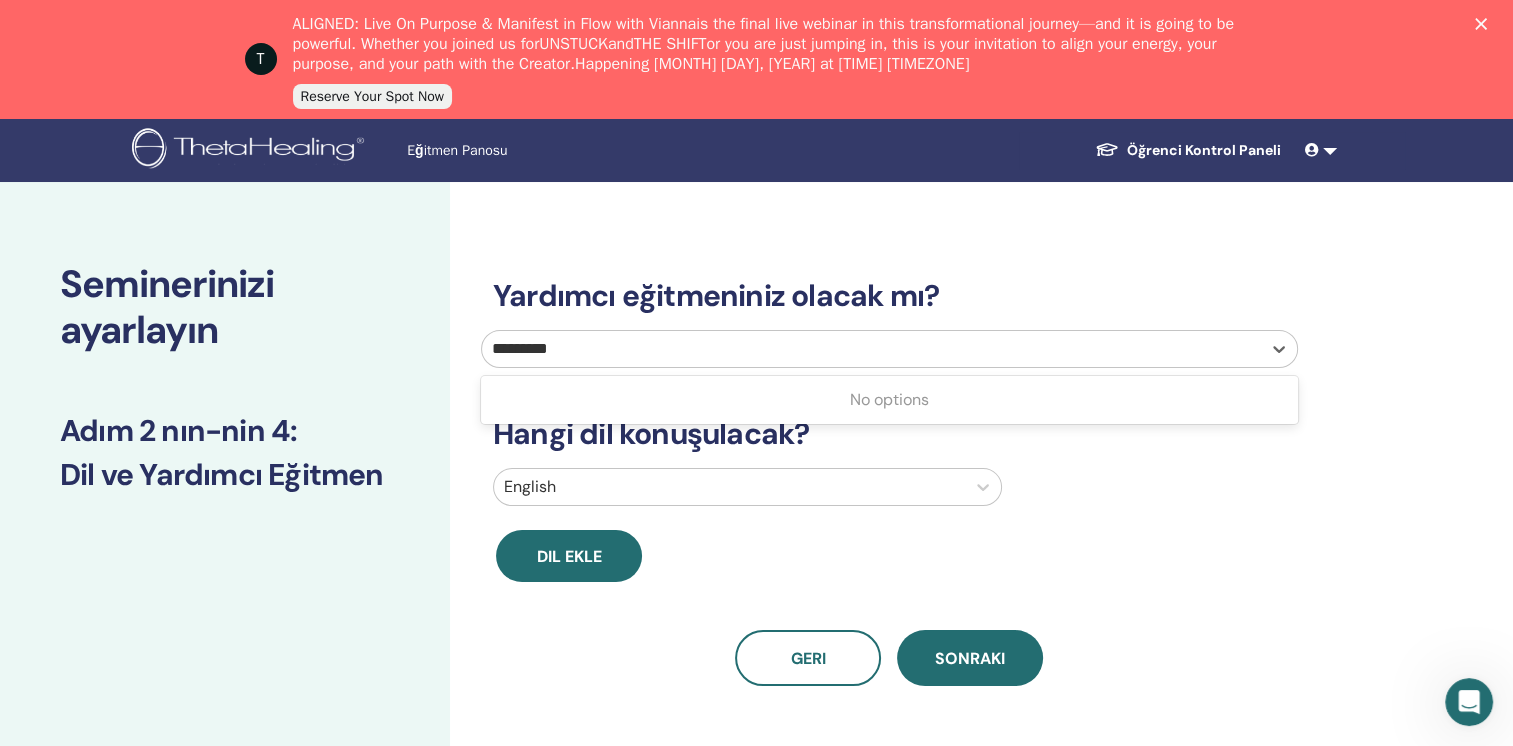 type on "**********" 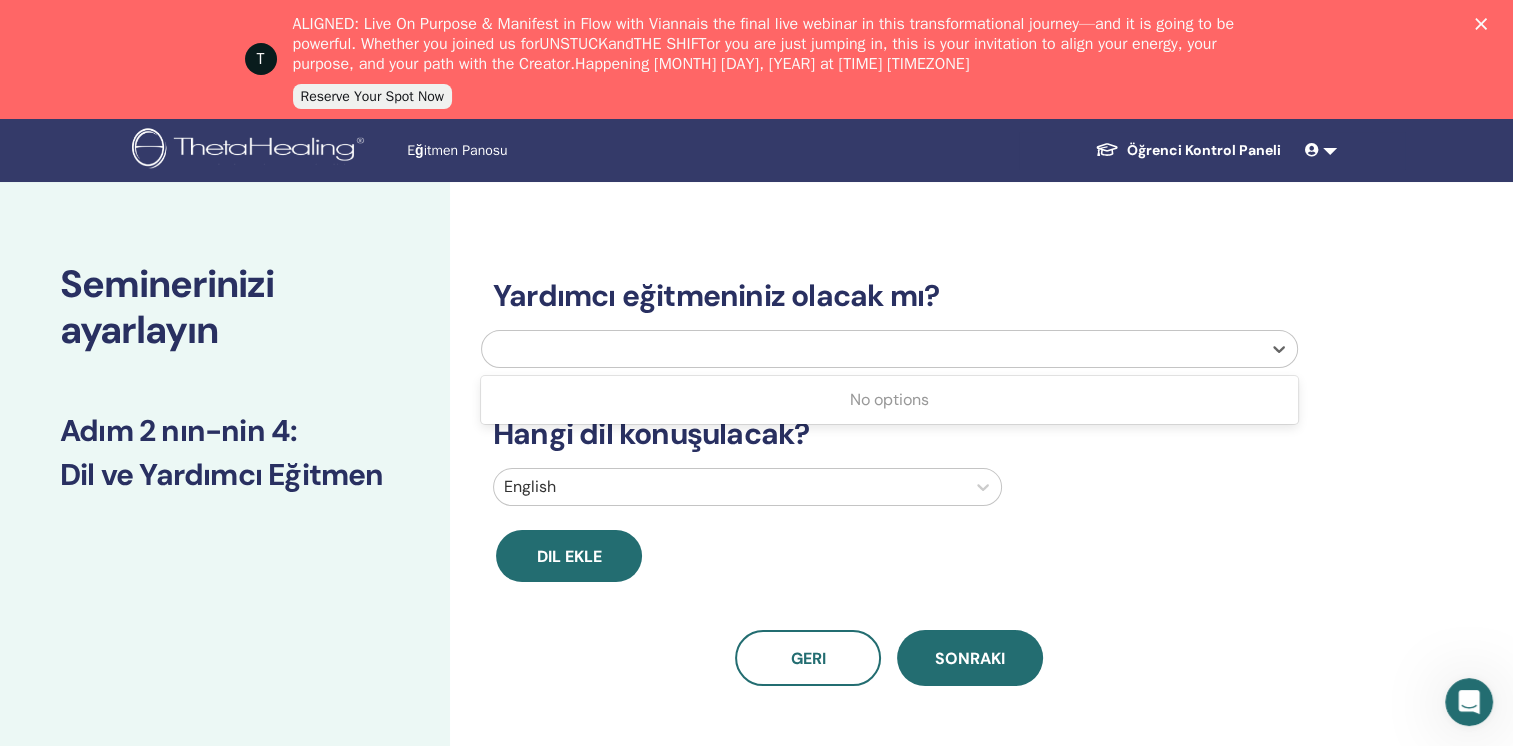 click at bounding box center [871, 349] 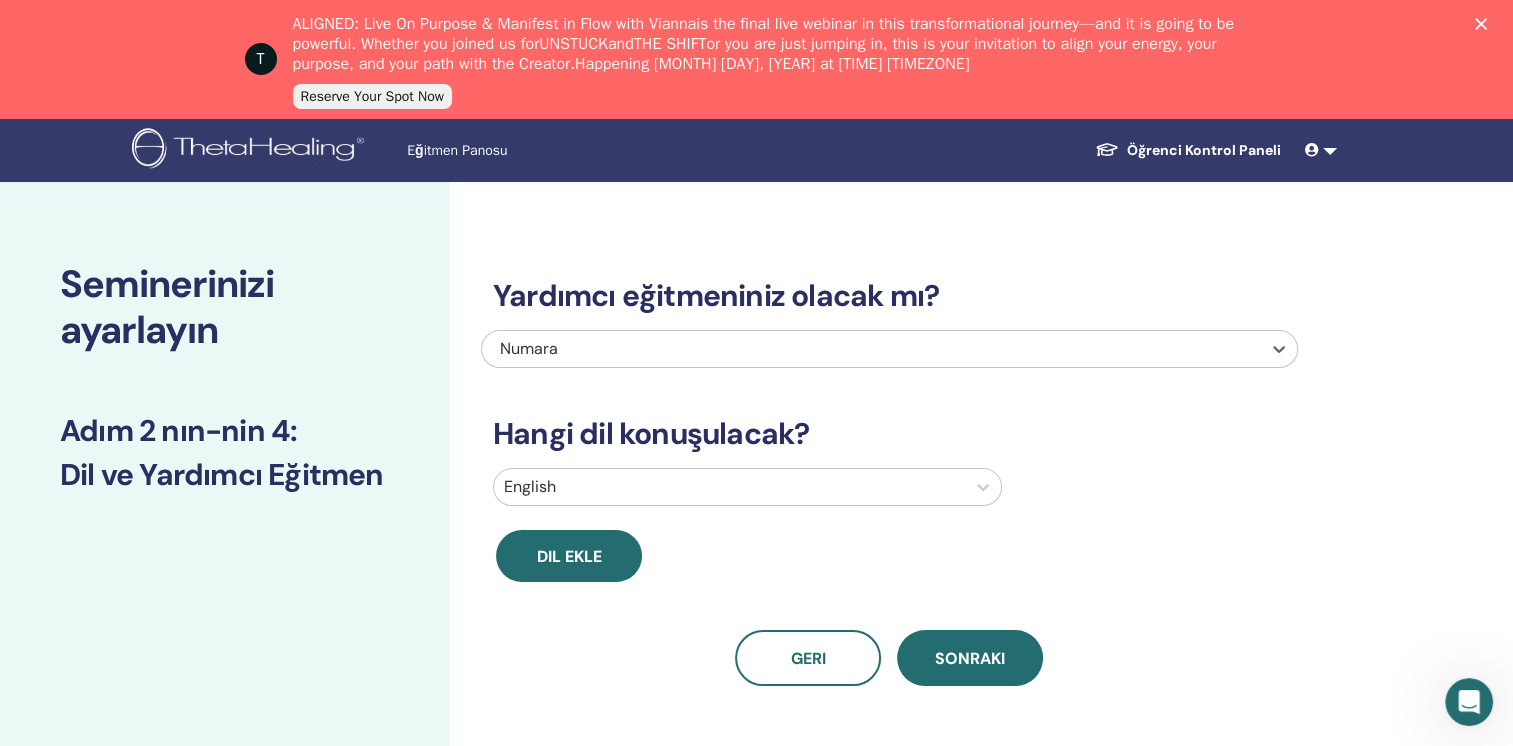 click on "Numara" at bounding box center (812, 349) 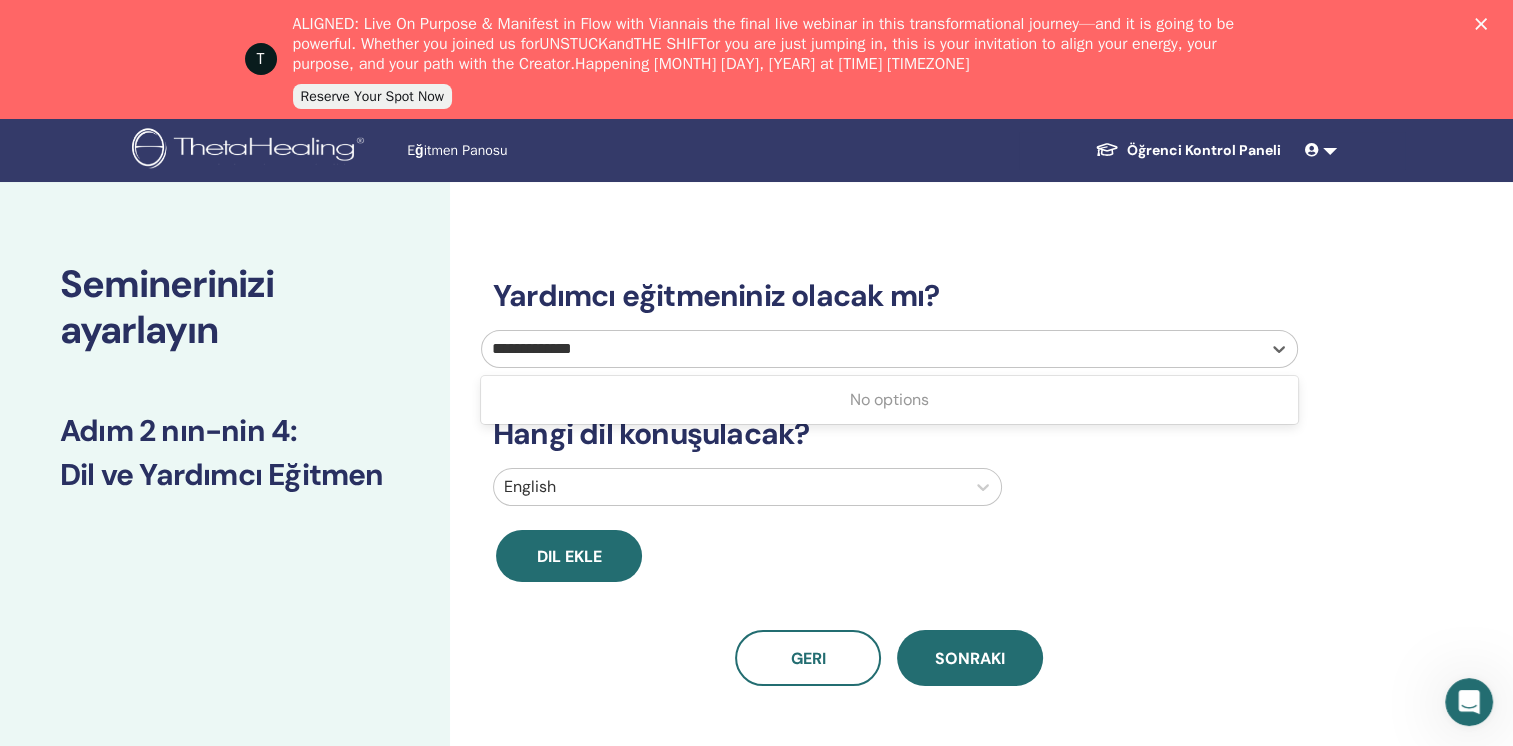 type on "**********" 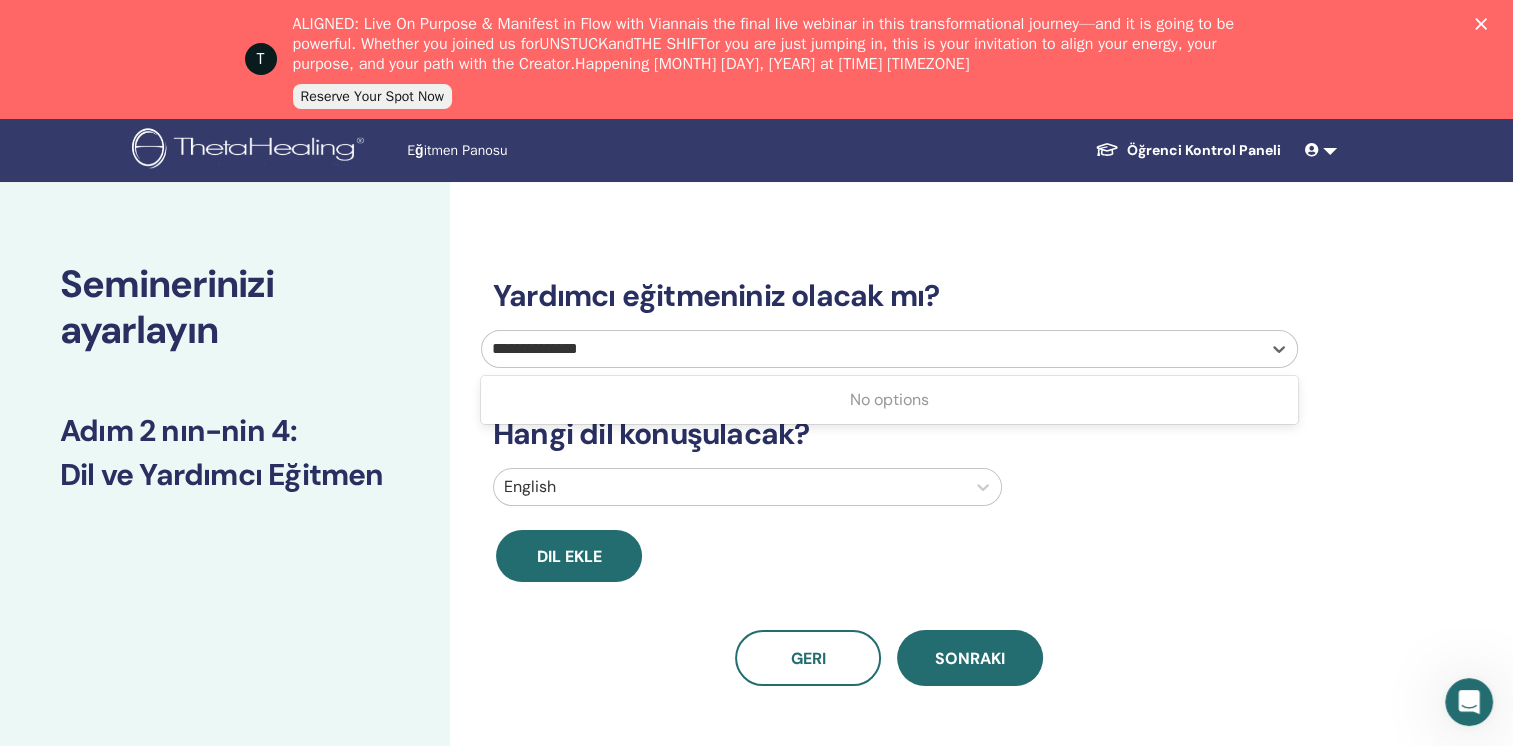 type 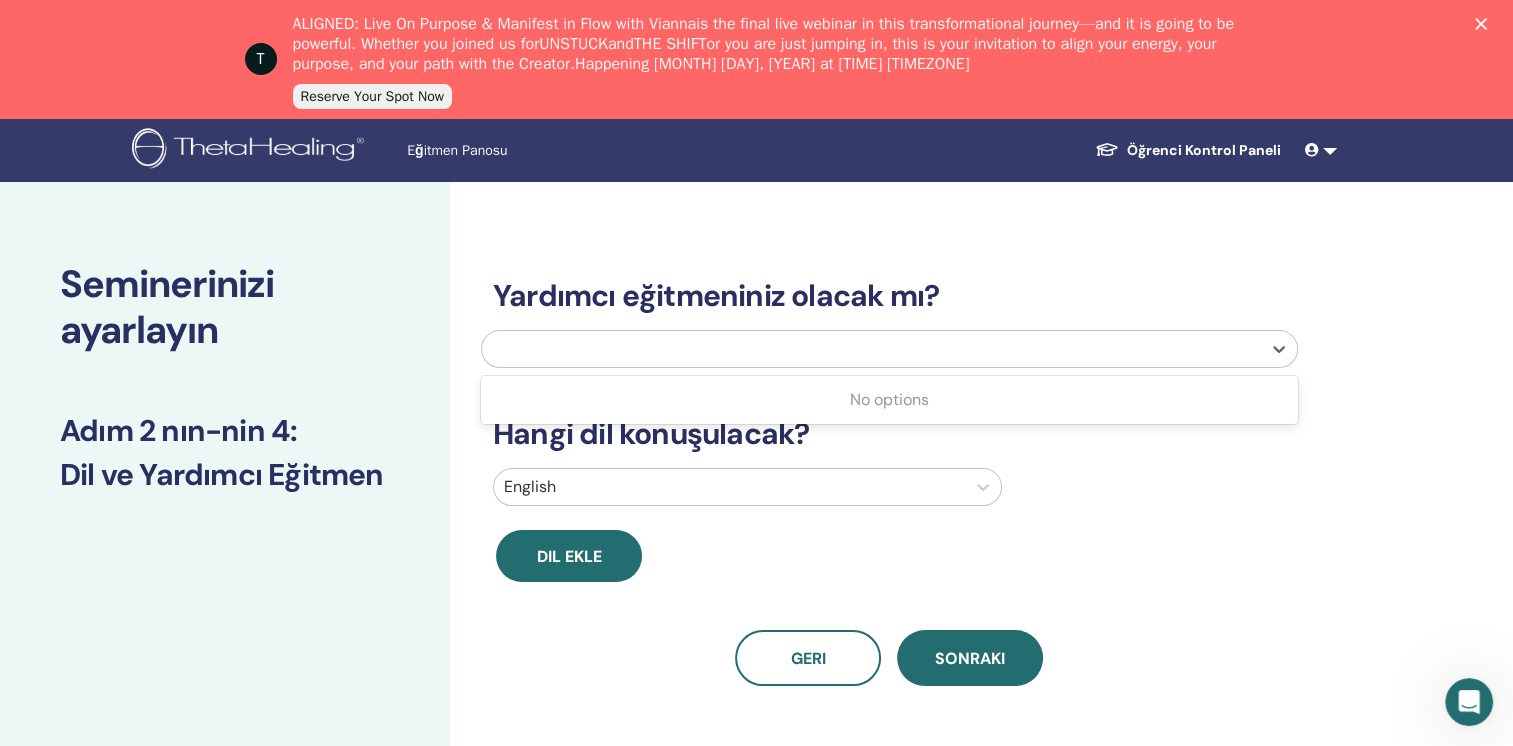 click at bounding box center [871, 349] 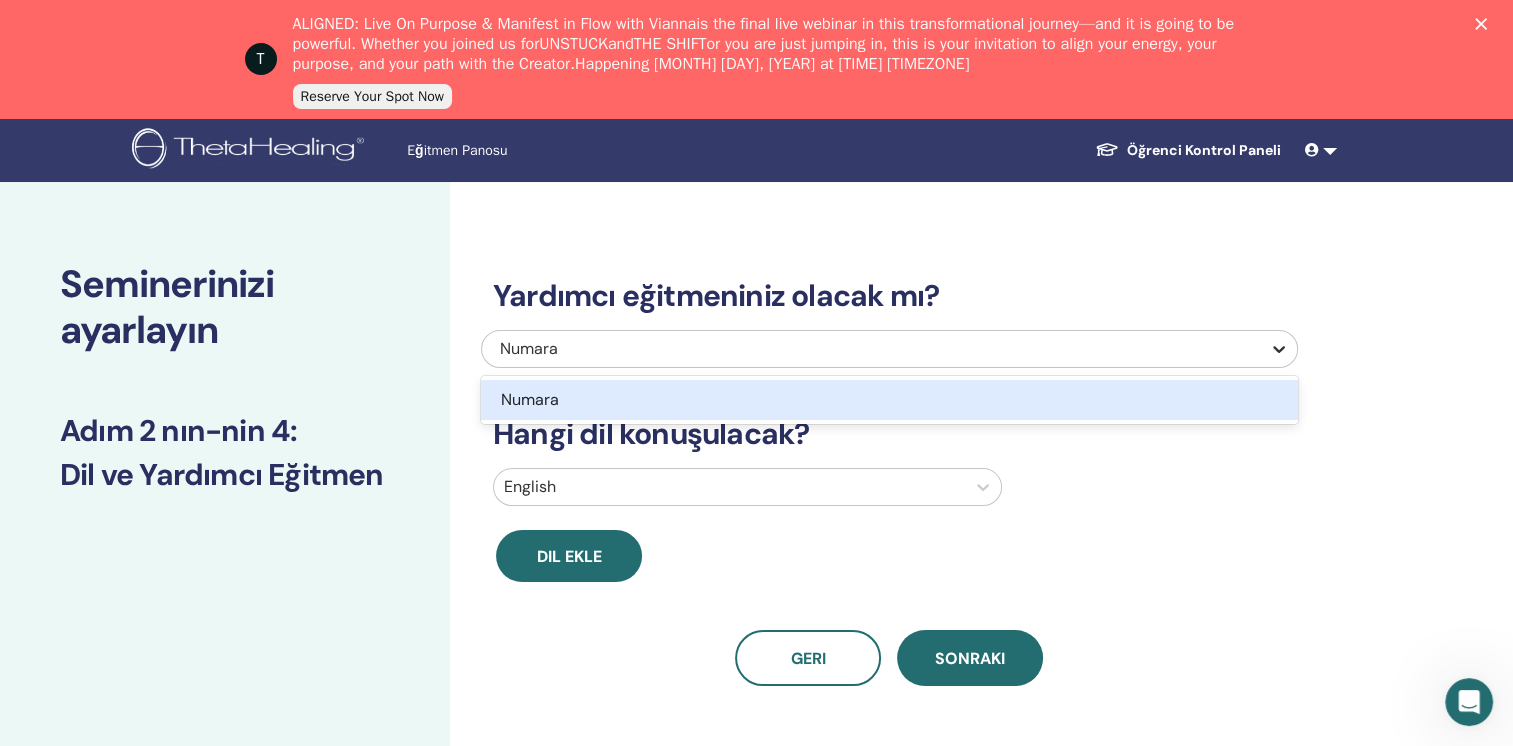 click at bounding box center (1279, 349) 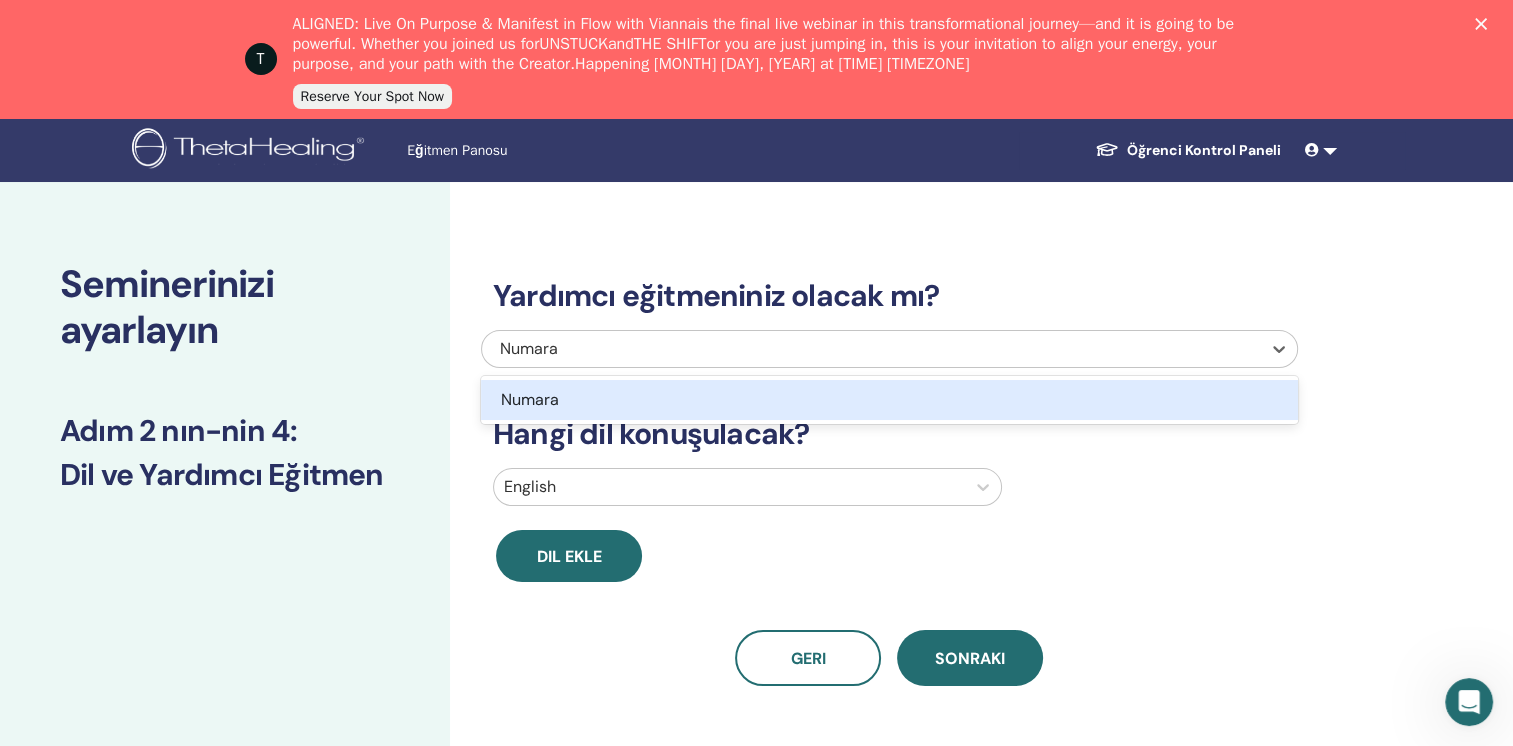 drag, startPoint x: 1176, startPoint y: 393, endPoint x: 1127, endPoint y: 448, distance: 73.661385 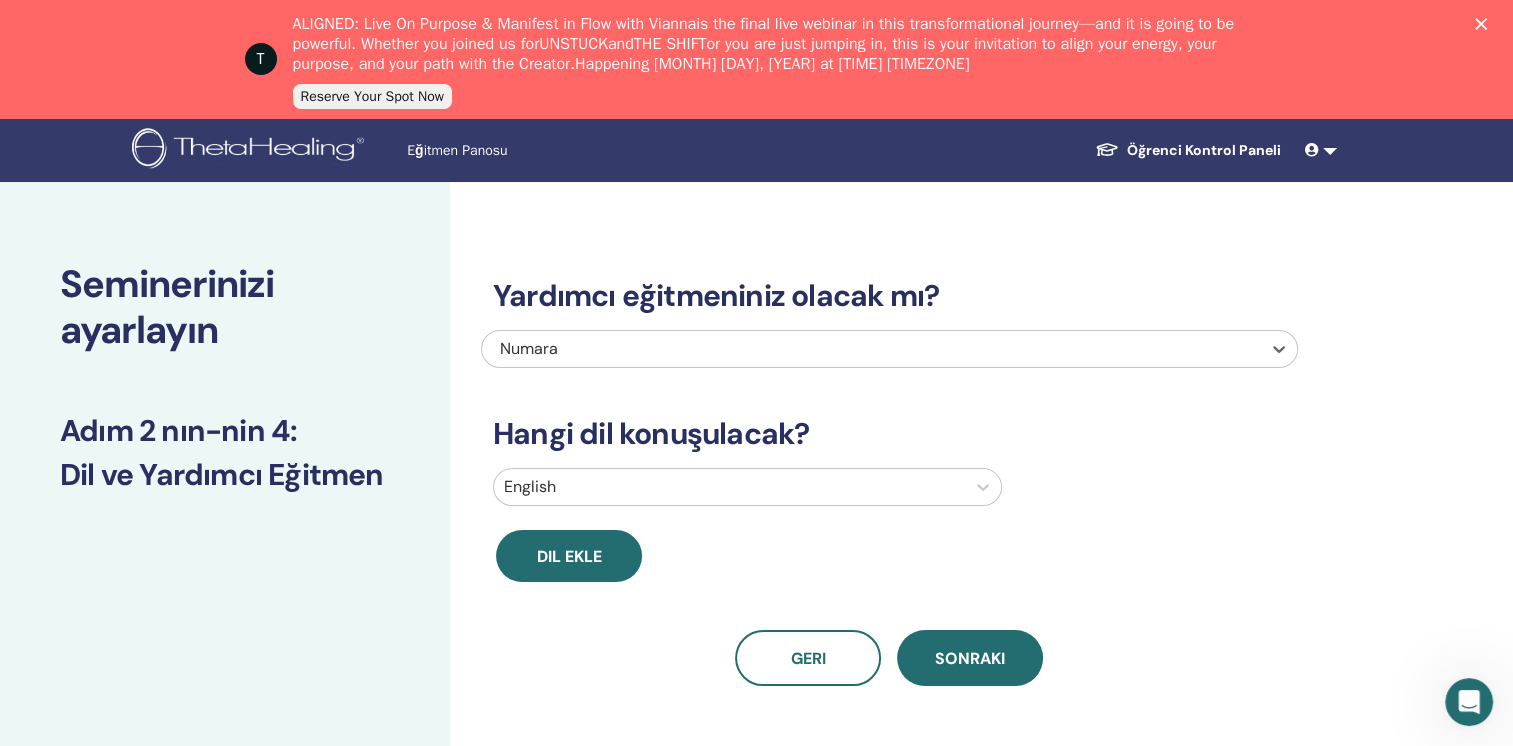 click at bounding box center [729, 487] 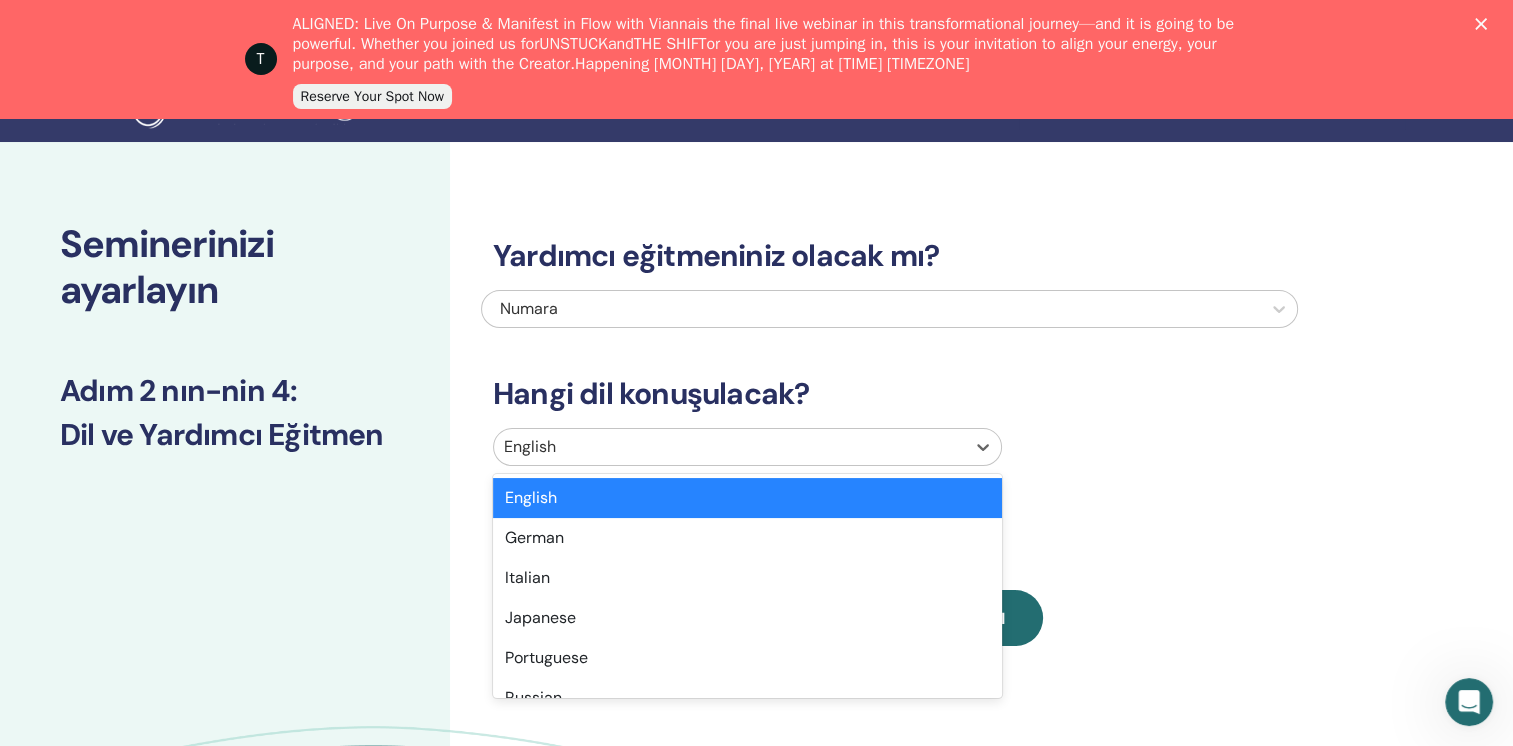scroll, scrollTop: 76, scrollLeft: 0, axis: vertical 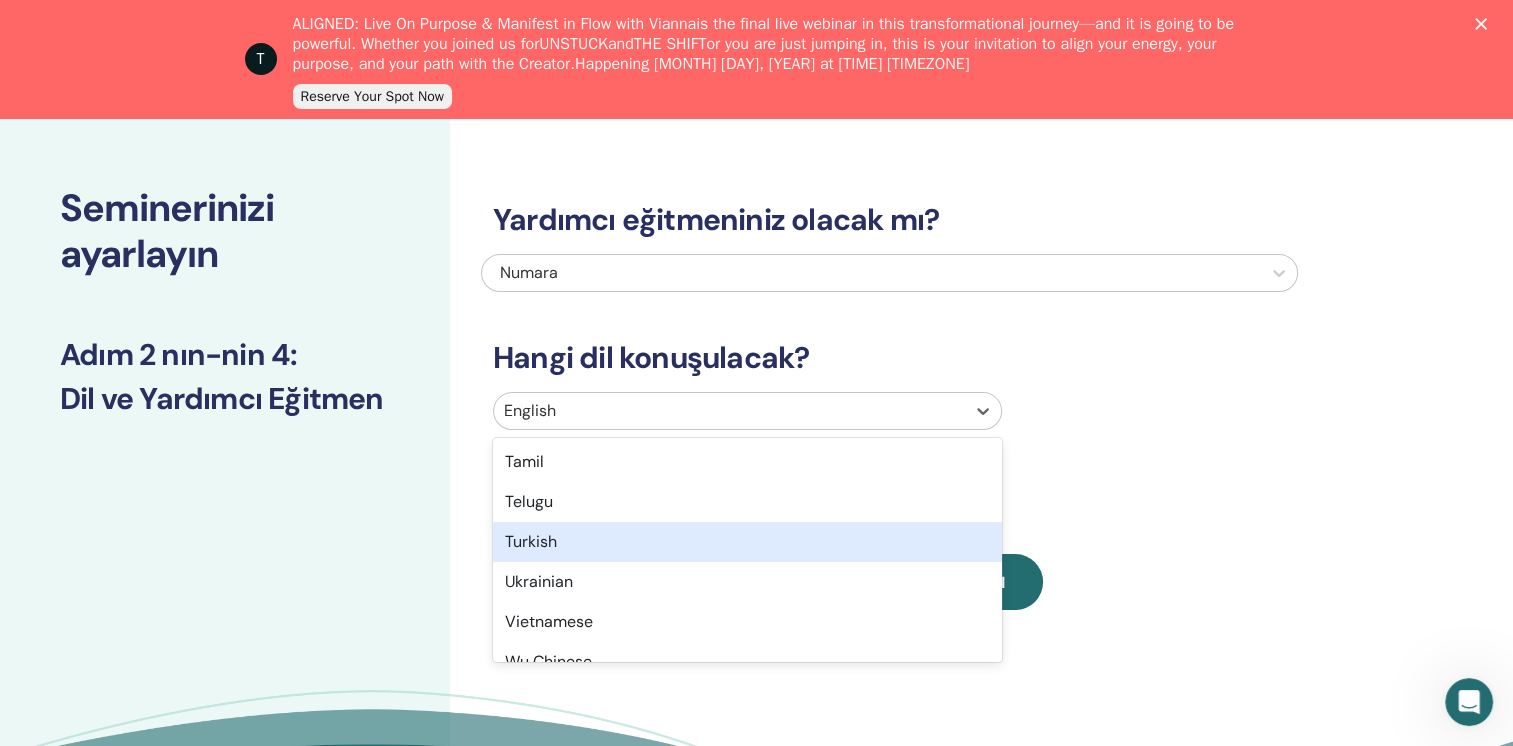 click on "Turkish" at bounding box center [747, 542] 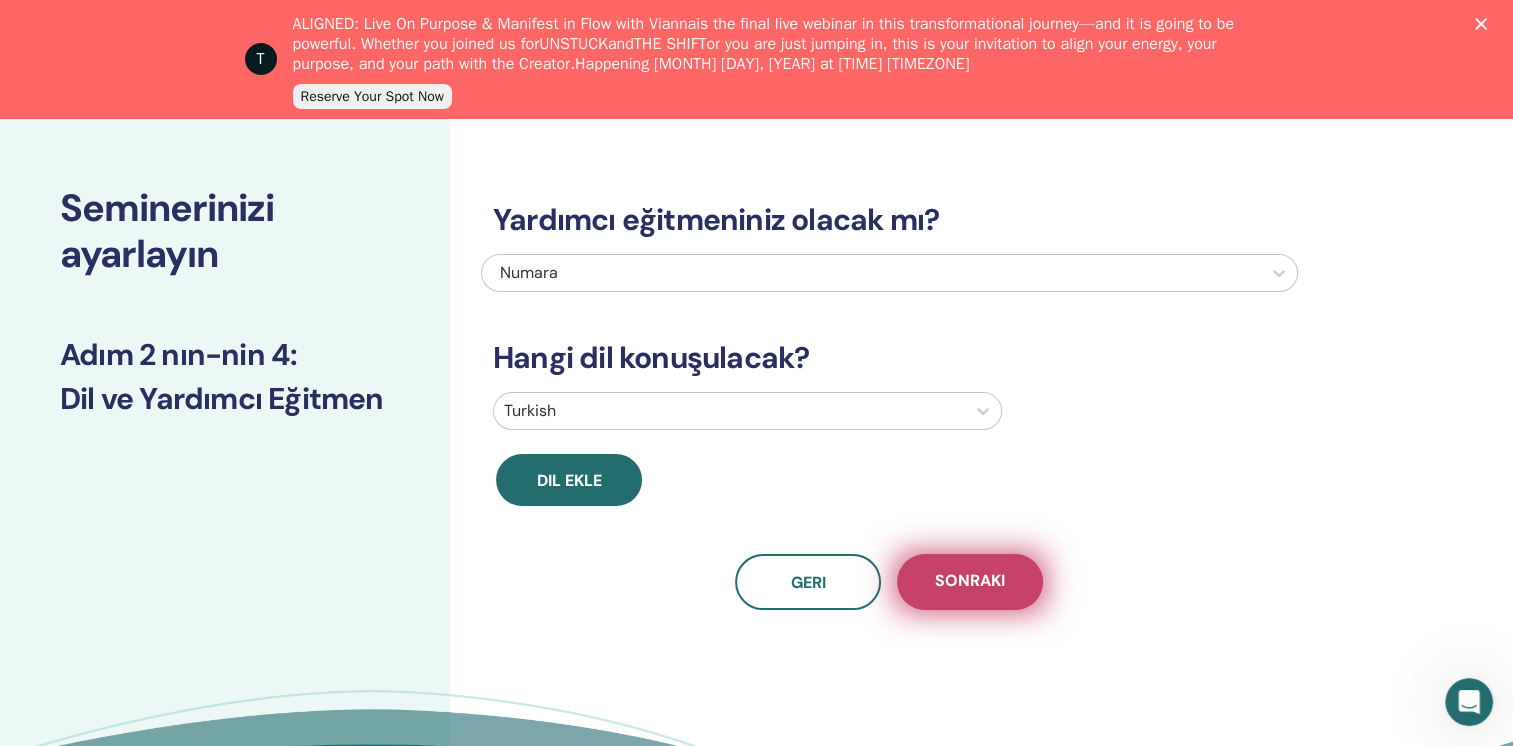 click on "Sonraki" at bounding box center [970, 582] 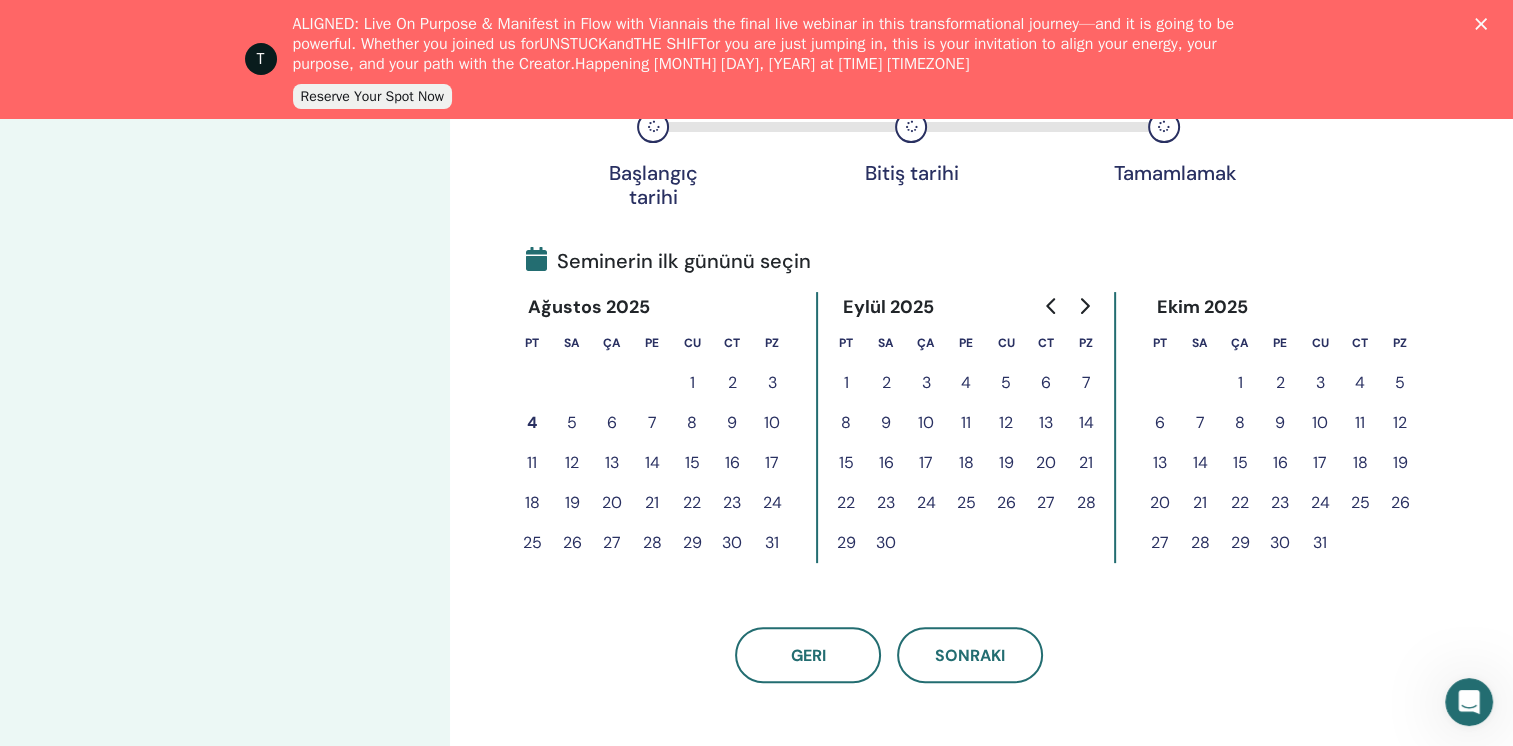 scroll, scrollTop: 376, scrollLeft: 0, axis: vertical 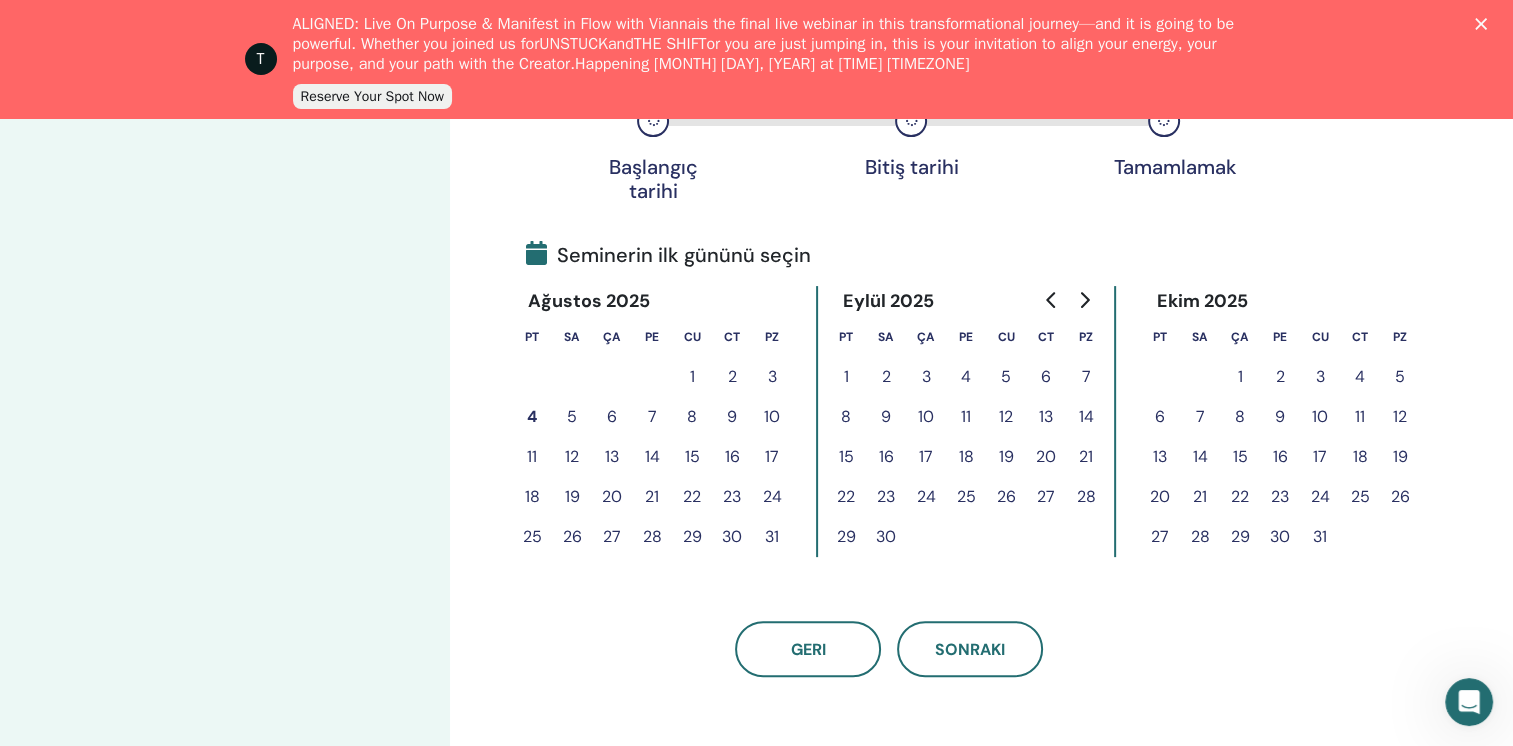click on "9" at bounding box center [732, 417] 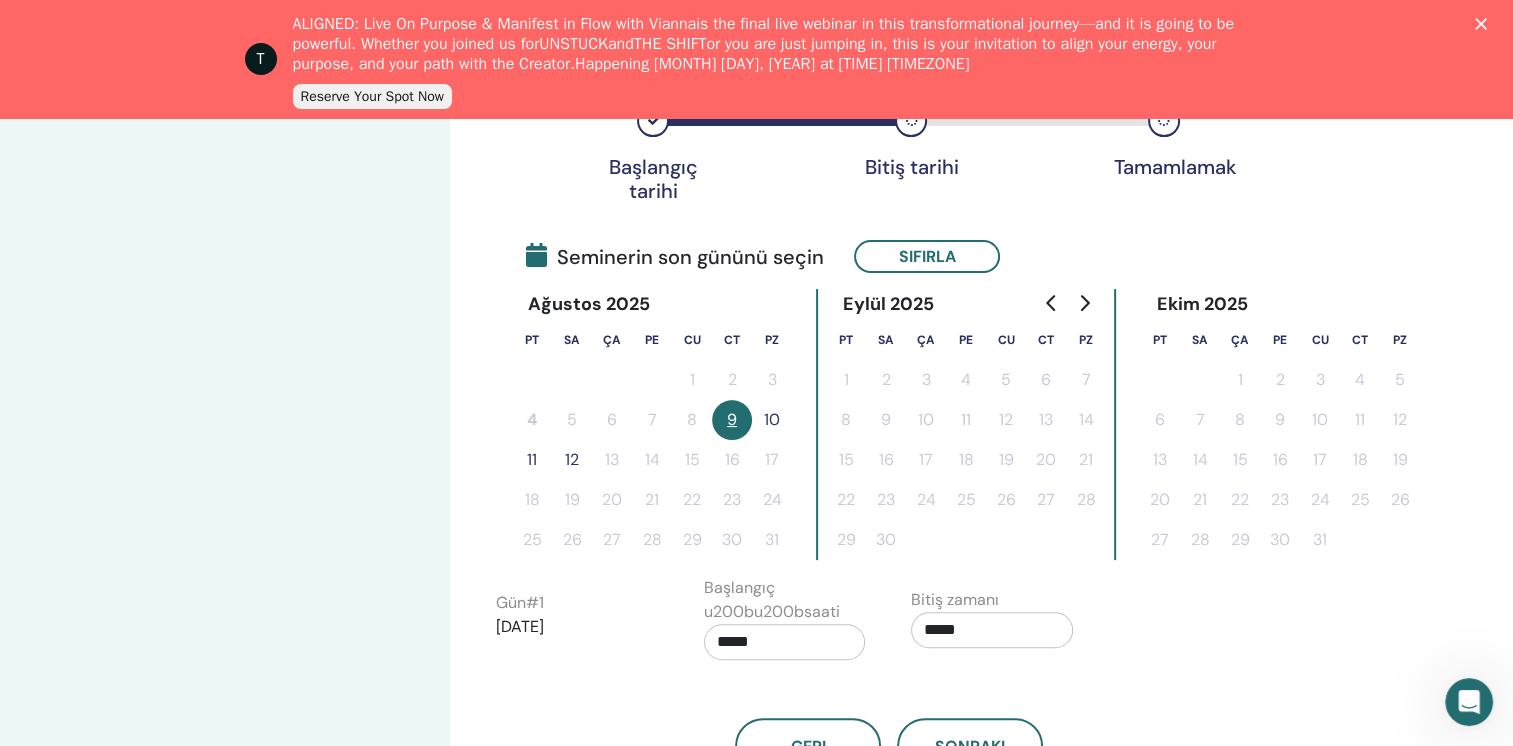 click on "10" at bounding box center (772, 420) 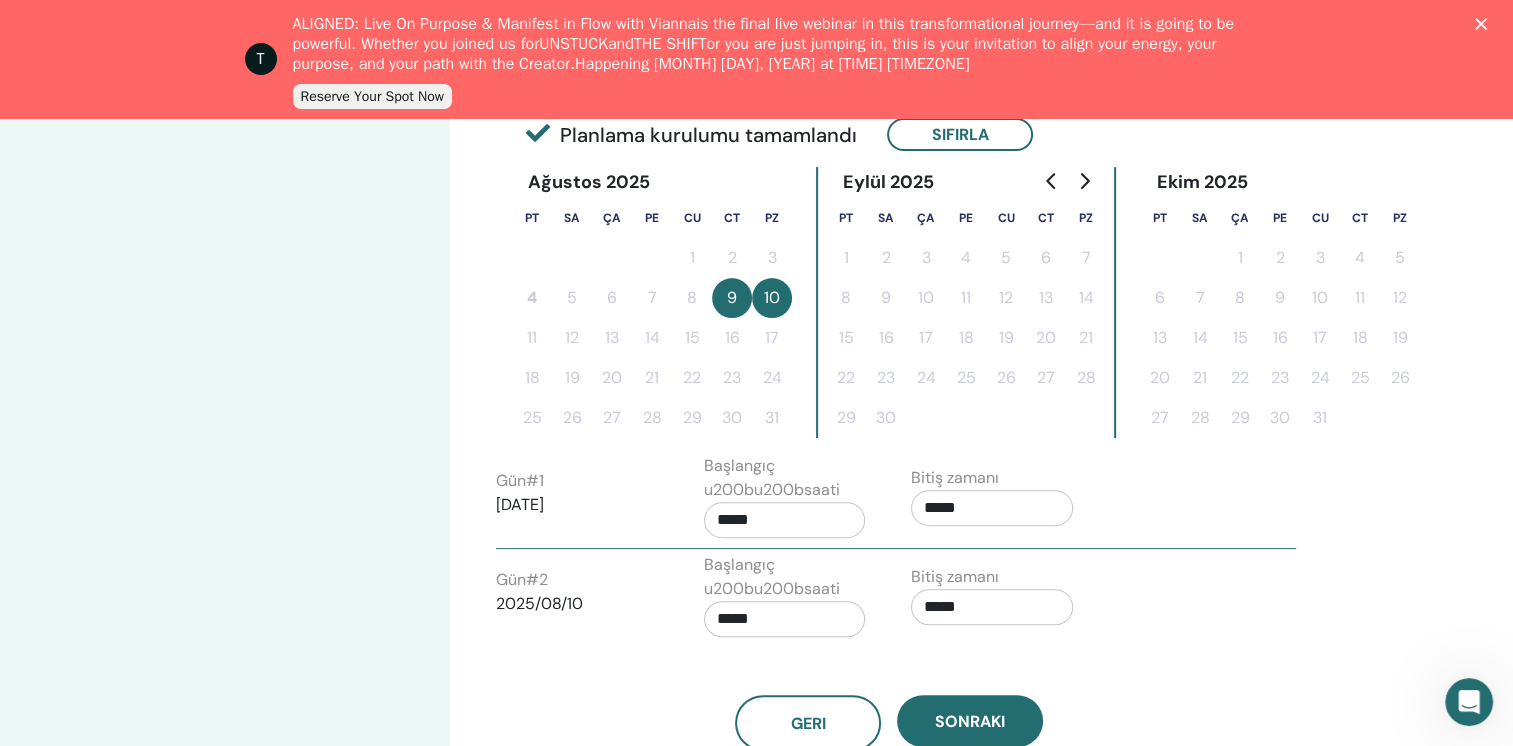 scroll, scrollTop: 500, scrollLeft: 0, axis: vertical 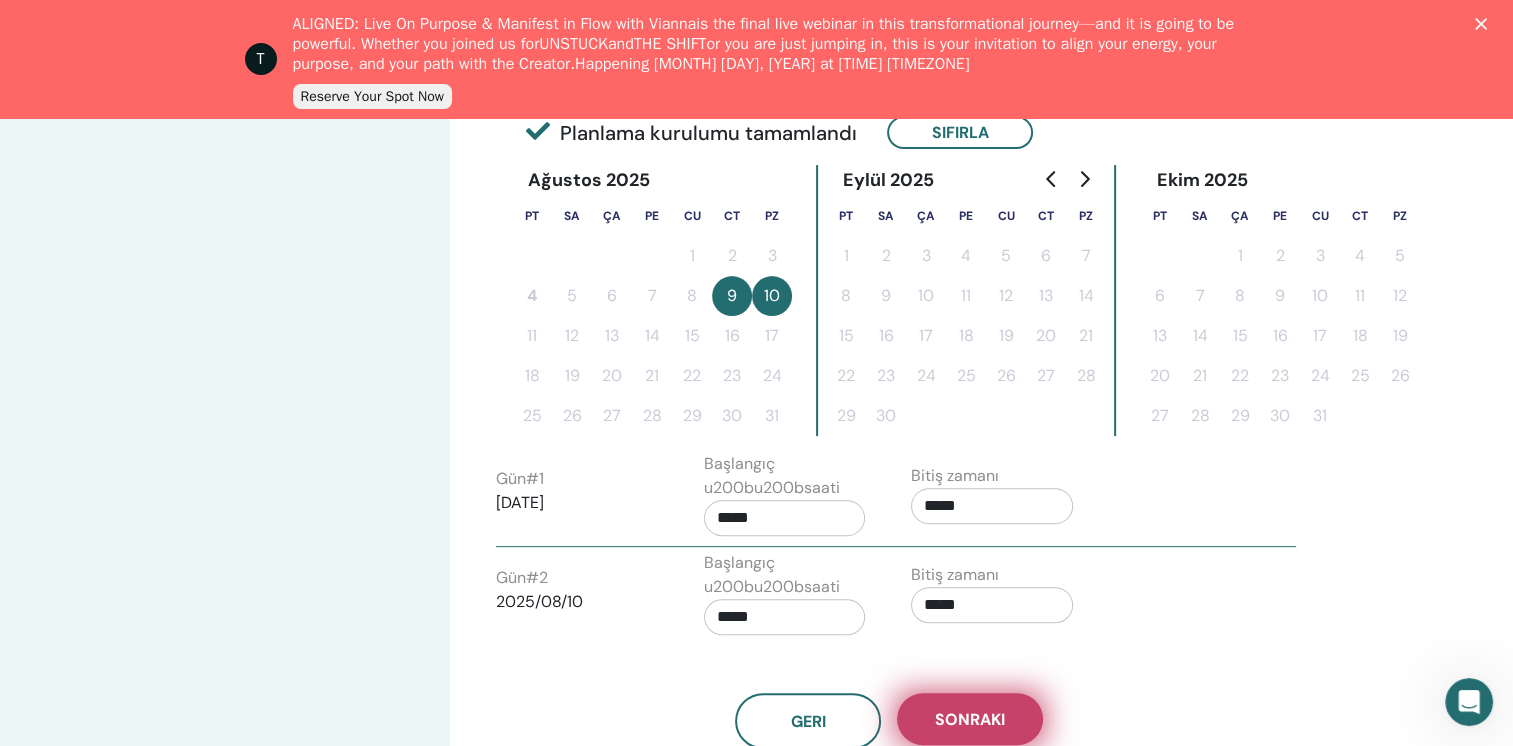 click on "Sonraki" at bounding box center (970, 719) 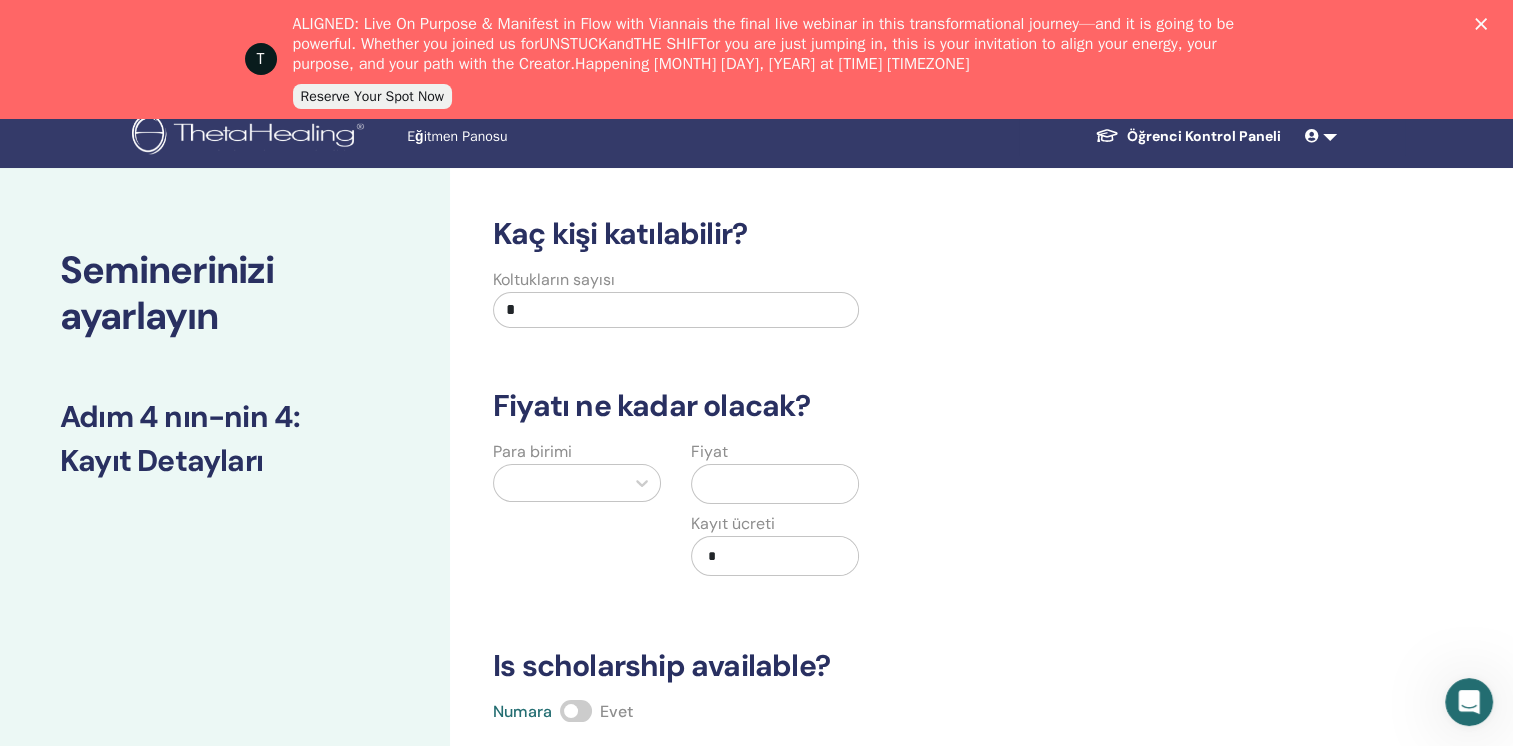 scroll, scrollTop: 0, scrollLeft: 0, axis: both 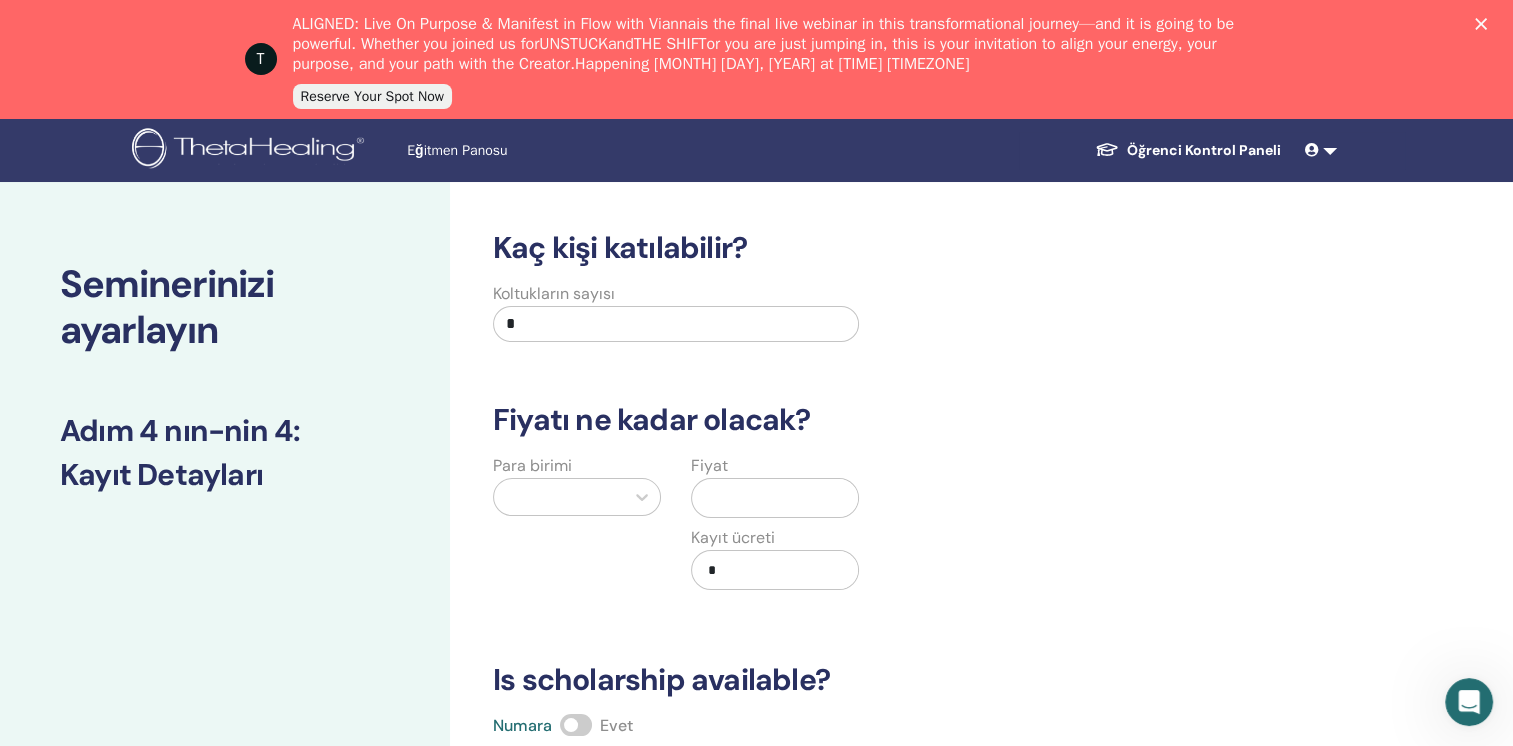 drag, startPoint x: 640, startPoint y: 329, endPoint x: 455, endPoint y: 337, distance: 185.1729 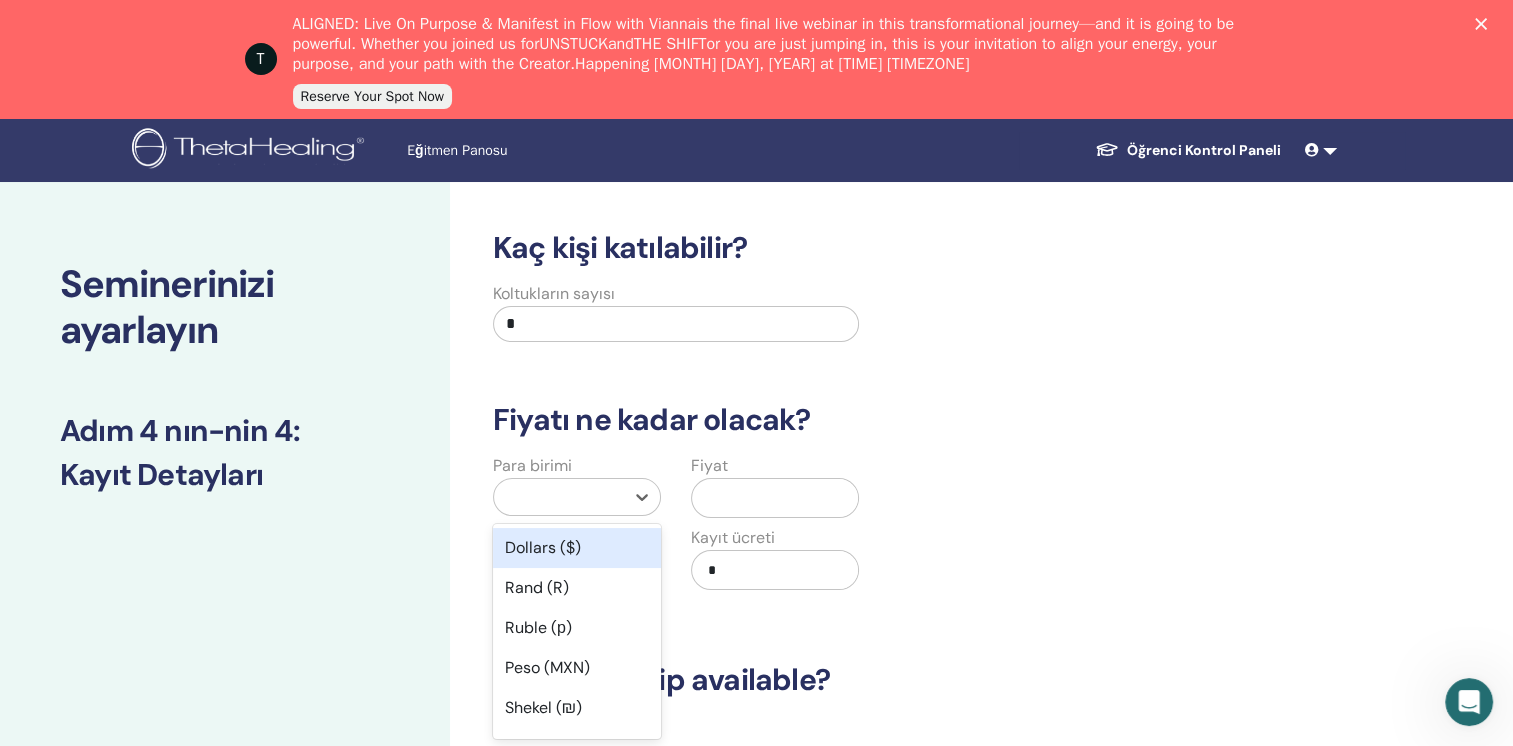 click at bounding box center [559, 497] 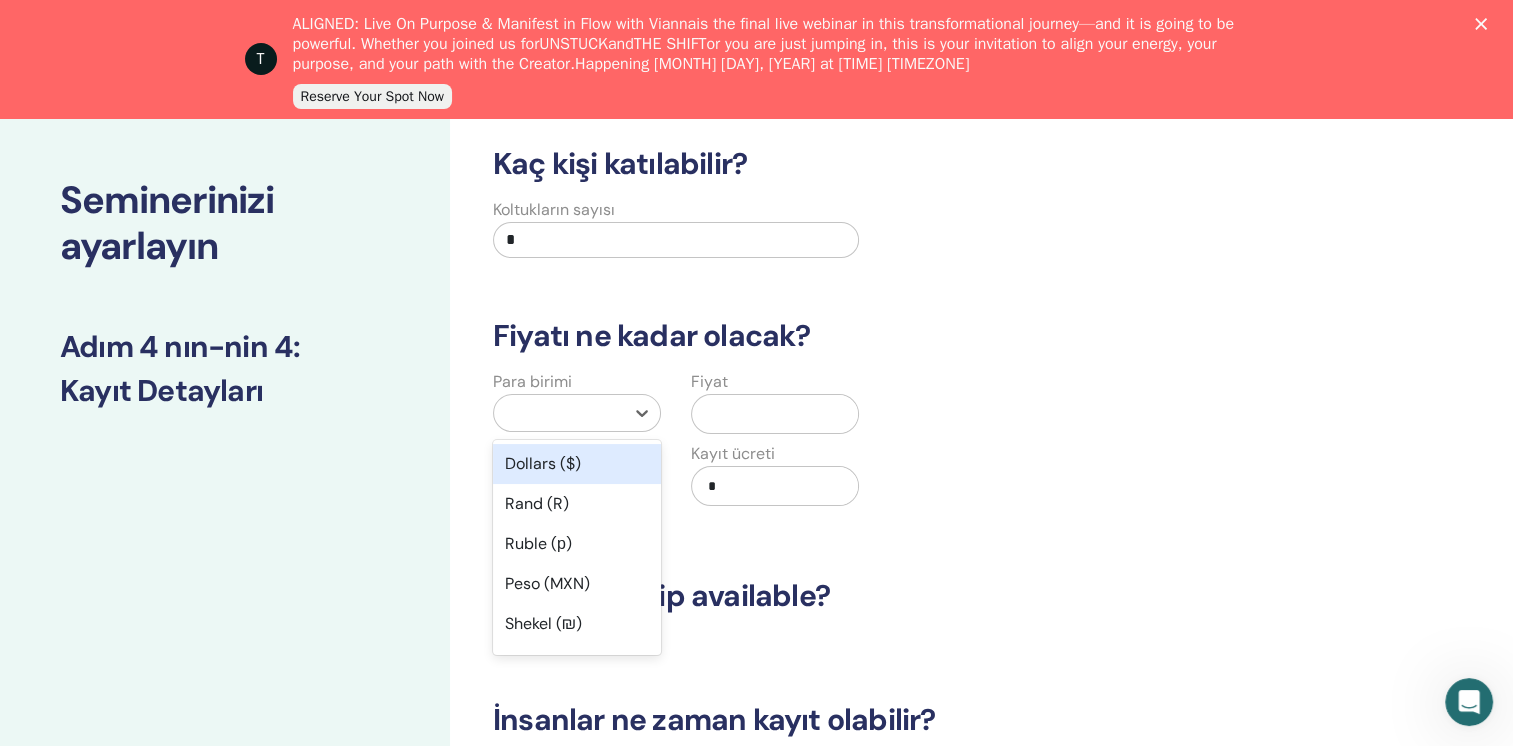 scroll, scrollTop: 85, scrollLeft: 0, axis: vertical 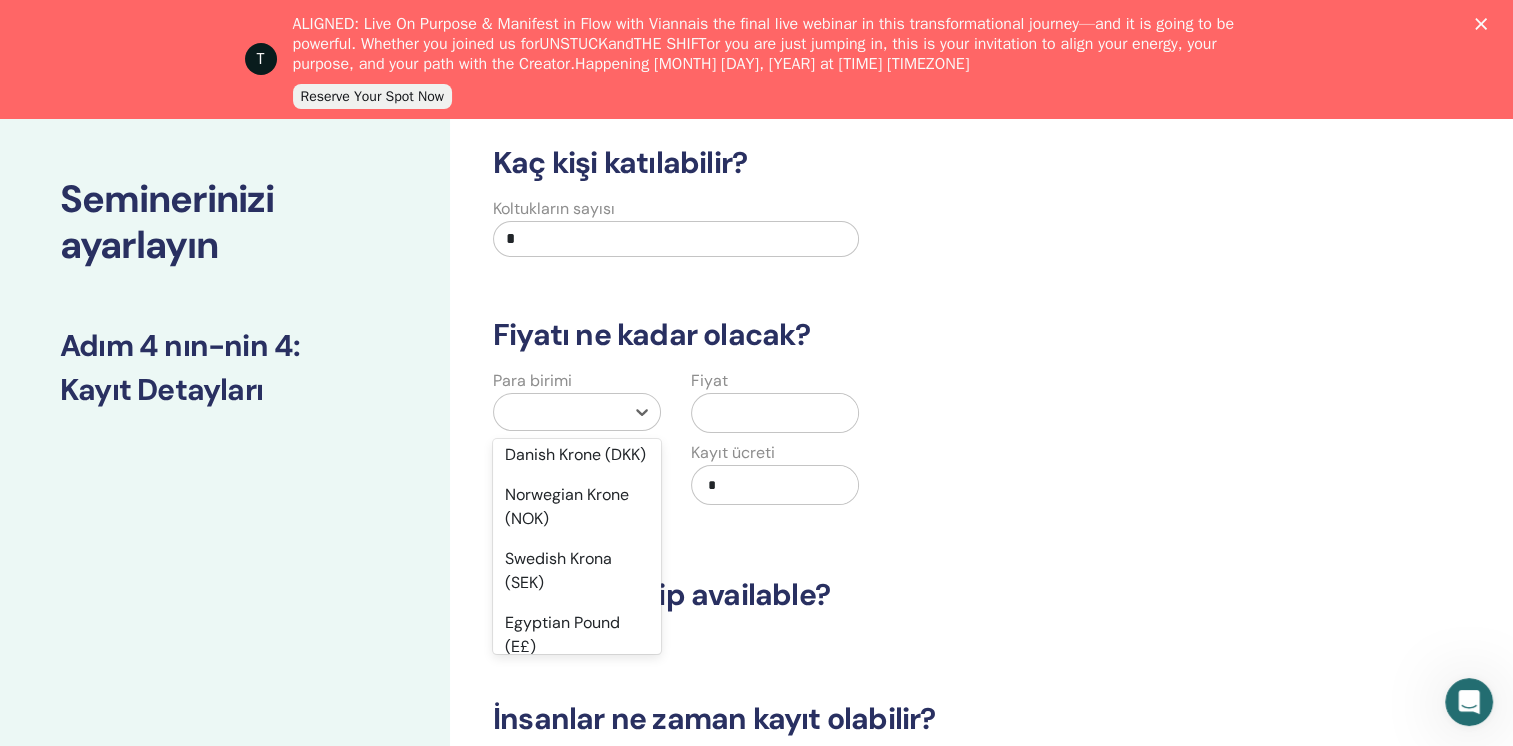 click on "Türk Lirası (₺)" at bounding box center (577, 295) 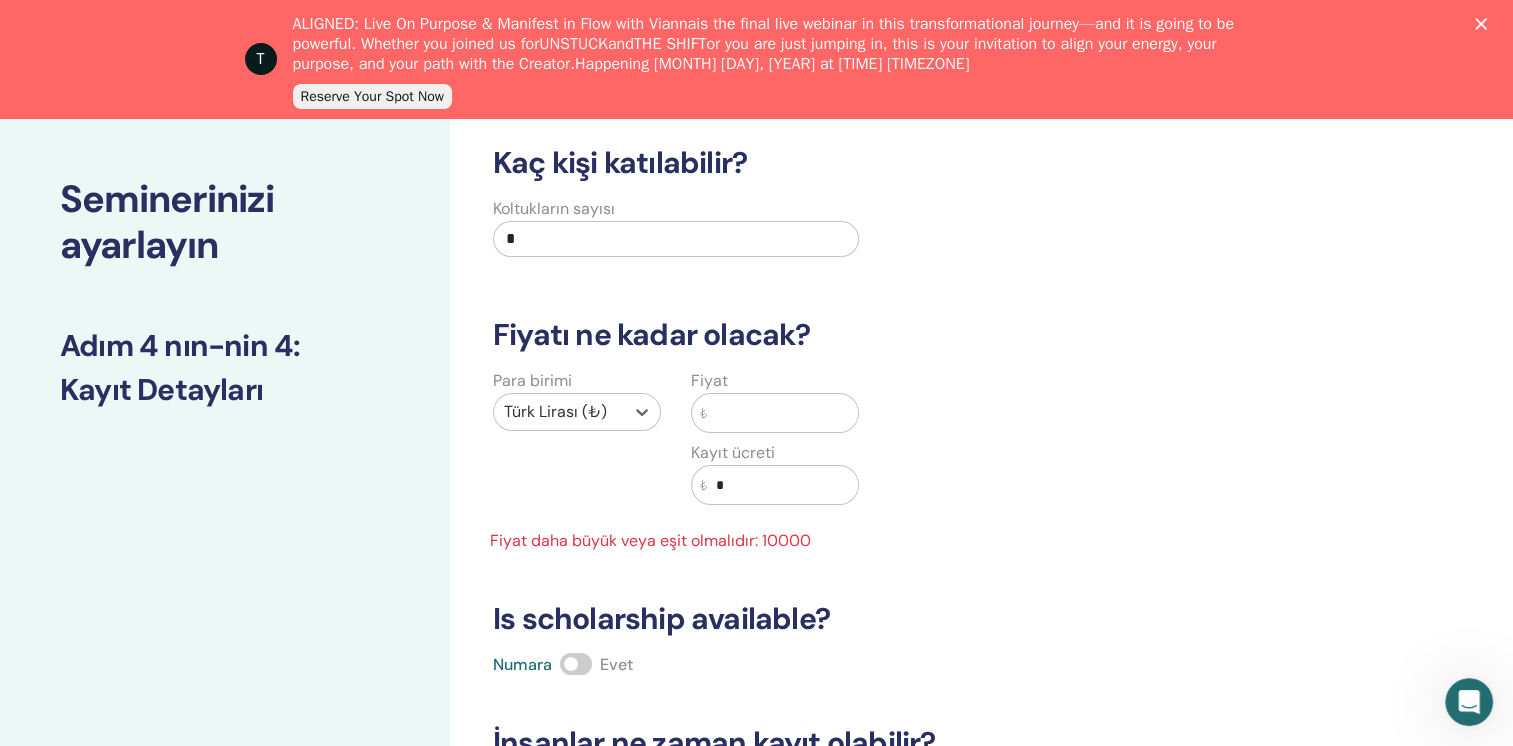 click at bounding box center [783, 413] 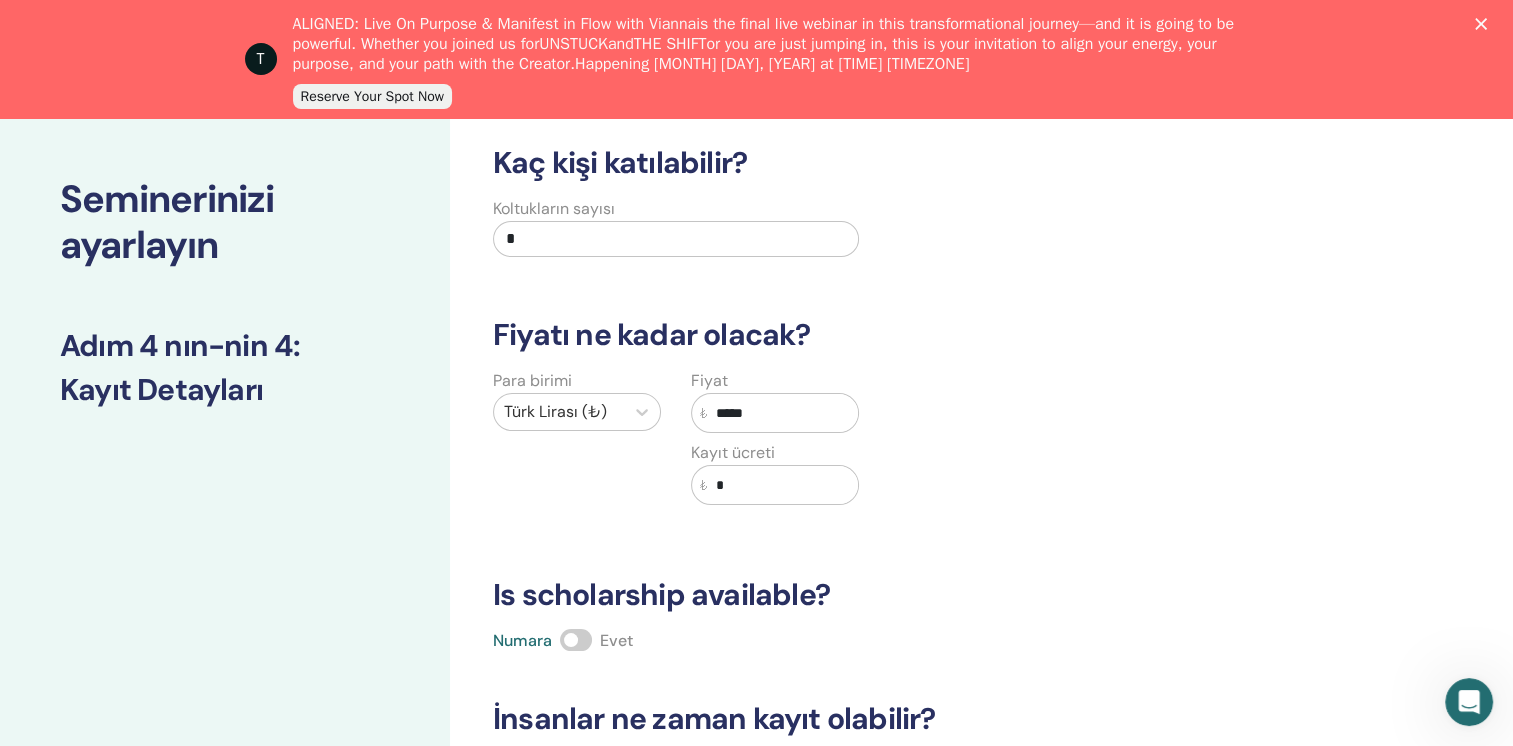 type on "*****" 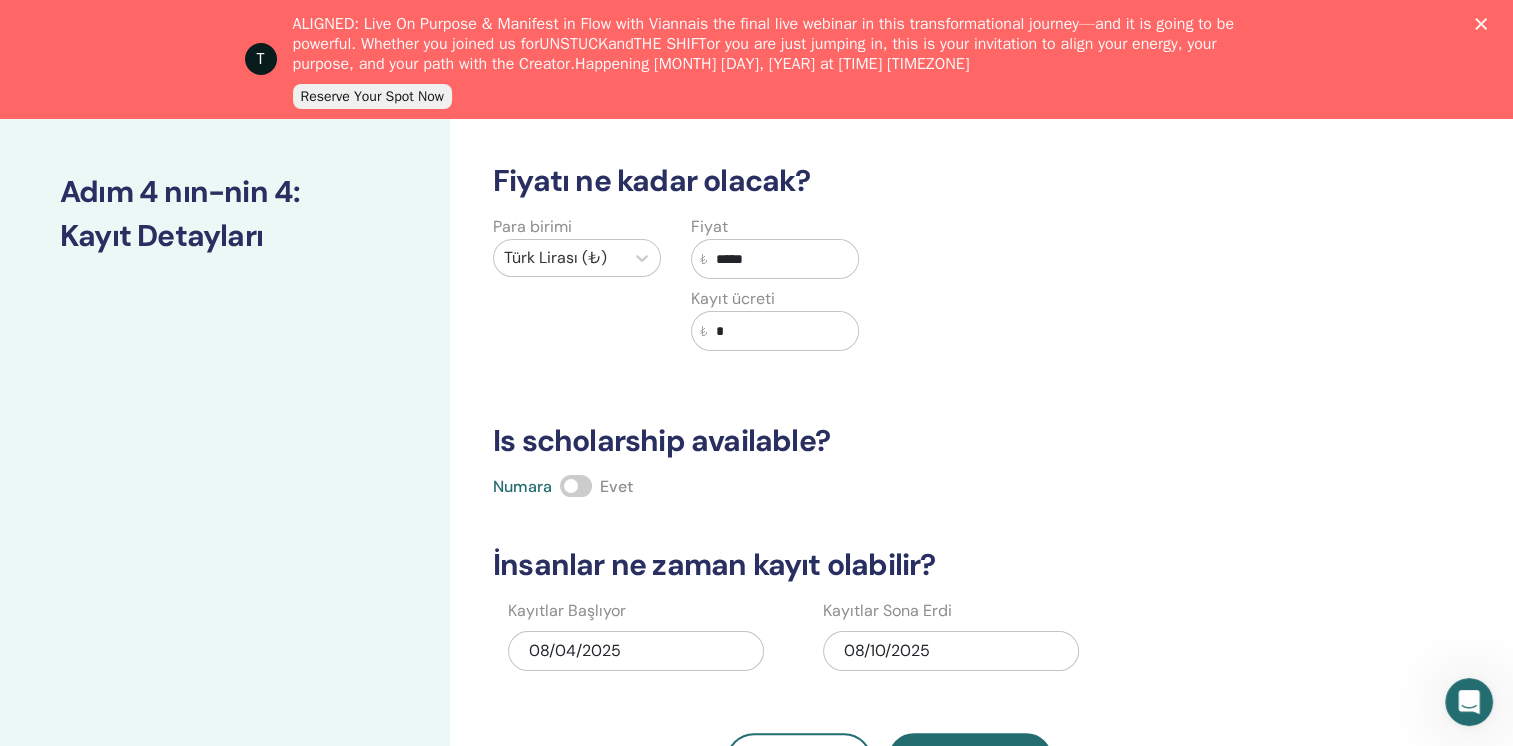 scroll, scrollTop: 385, scrollLeft: 0, axis: vertical 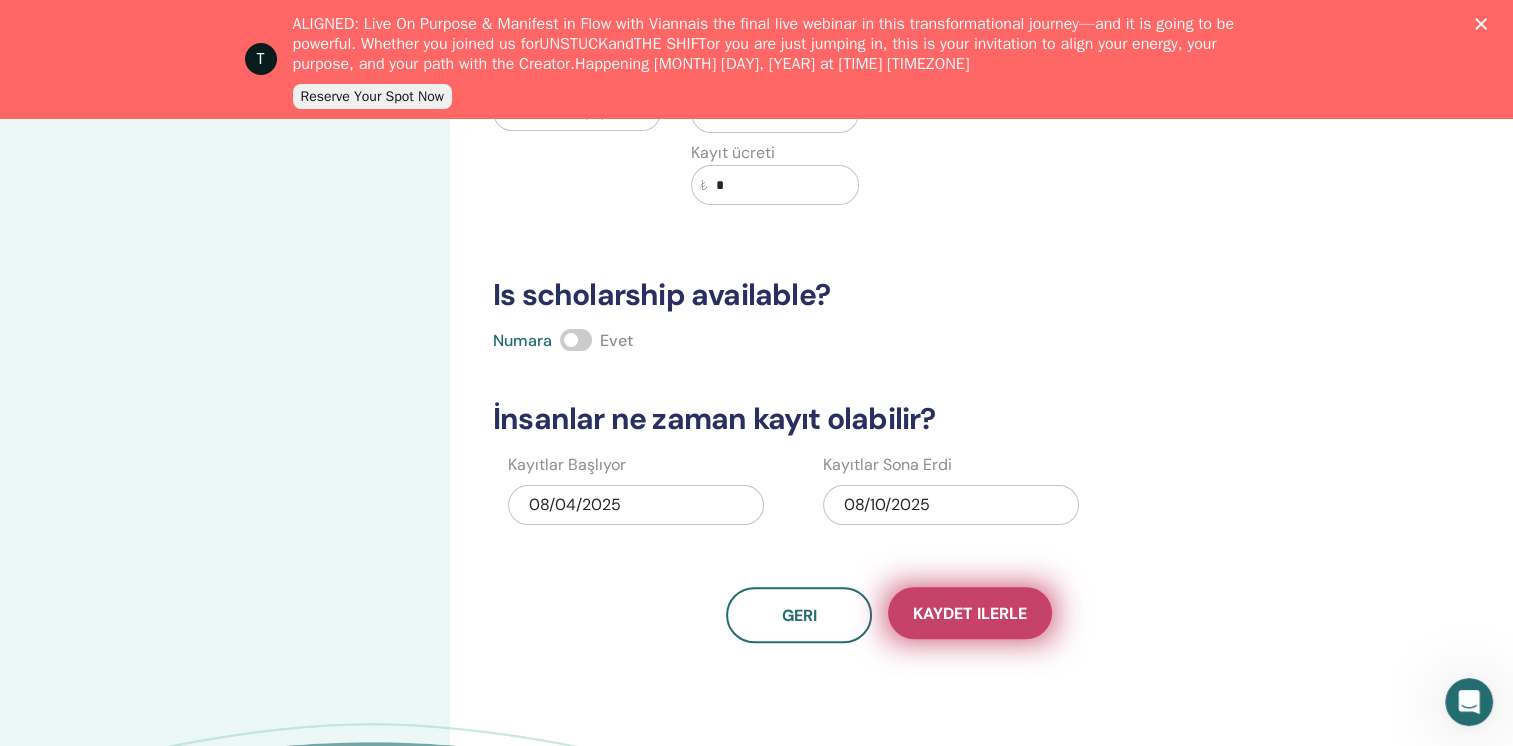 click on "Kaydet ilerle" at bounding box center [970, 613] 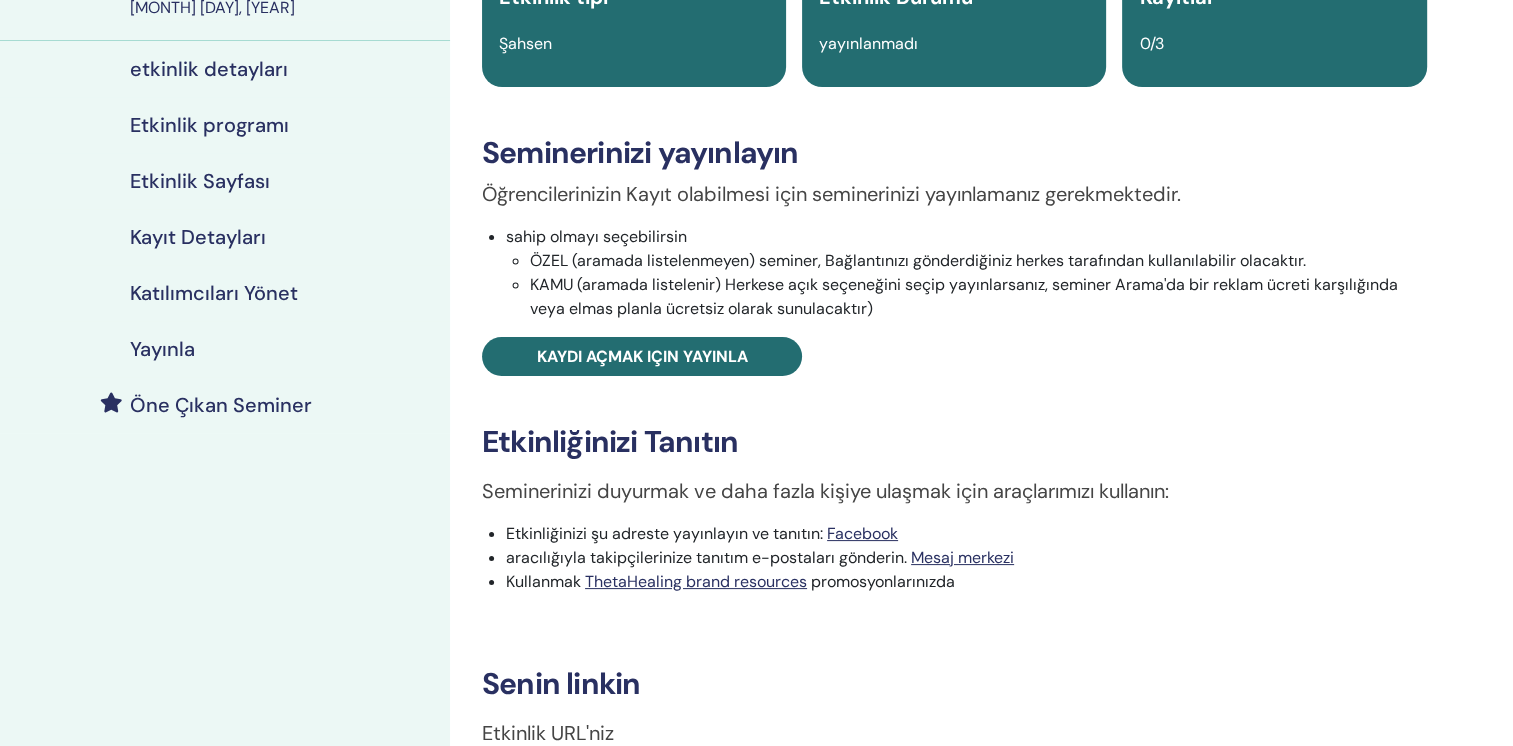 scroll, scrollTop: 219, scrollLeft: 0, axis: vertical 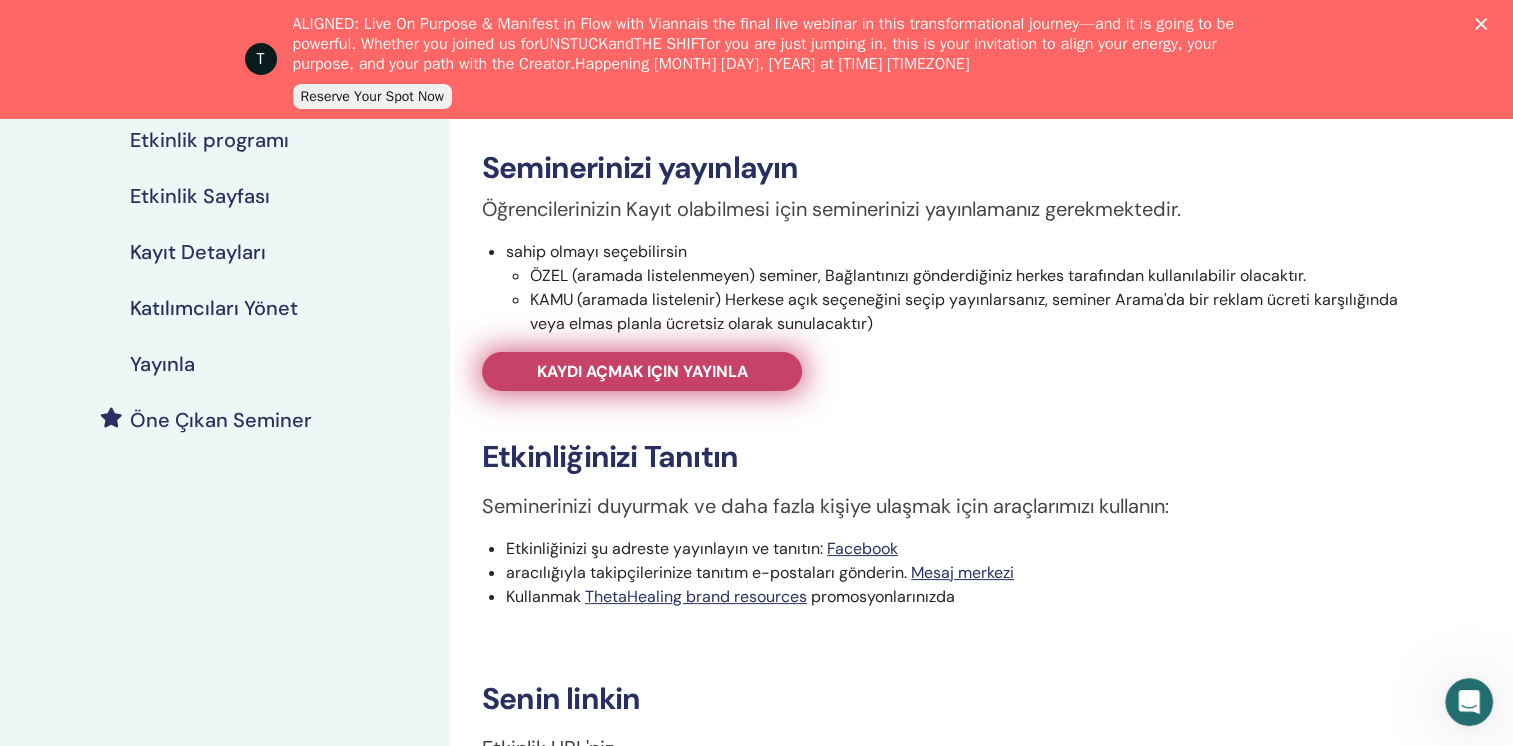 click on "Kaydı açmak için yayınla" at bounding box center [642, 371] 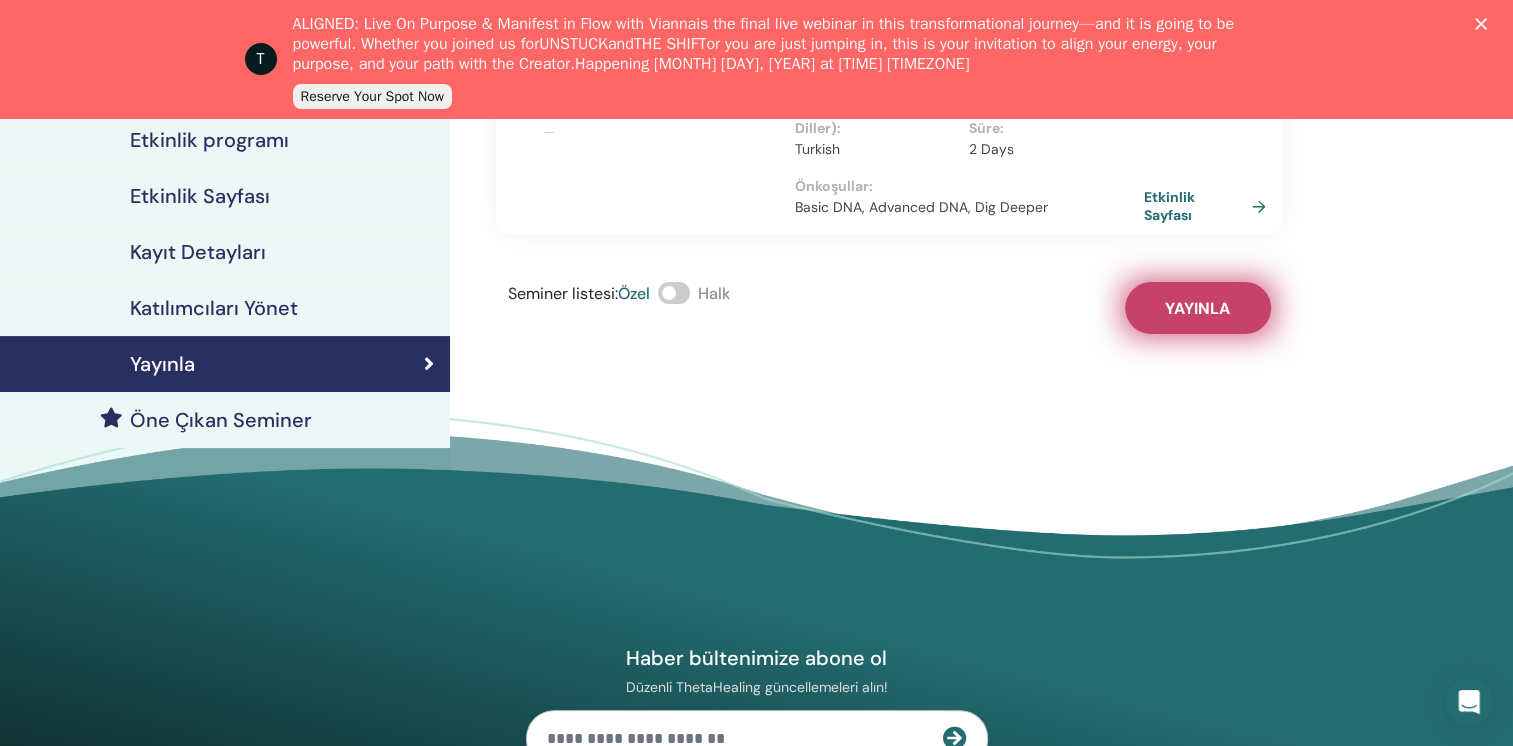 click on "Yayınla" at bounding box center (1198, 308) 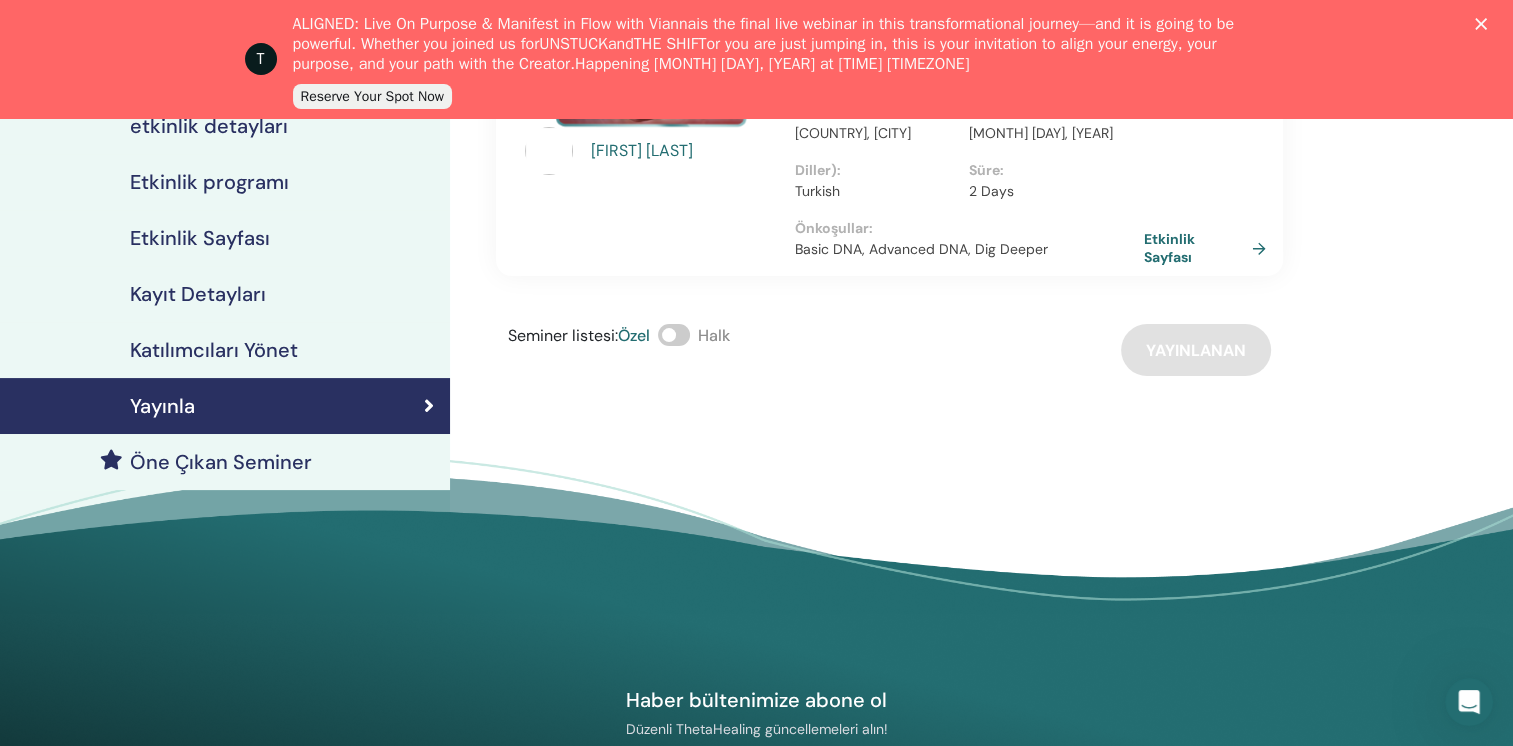 scroll, scrollTop: 0, scrollLeft: 0, axis: both 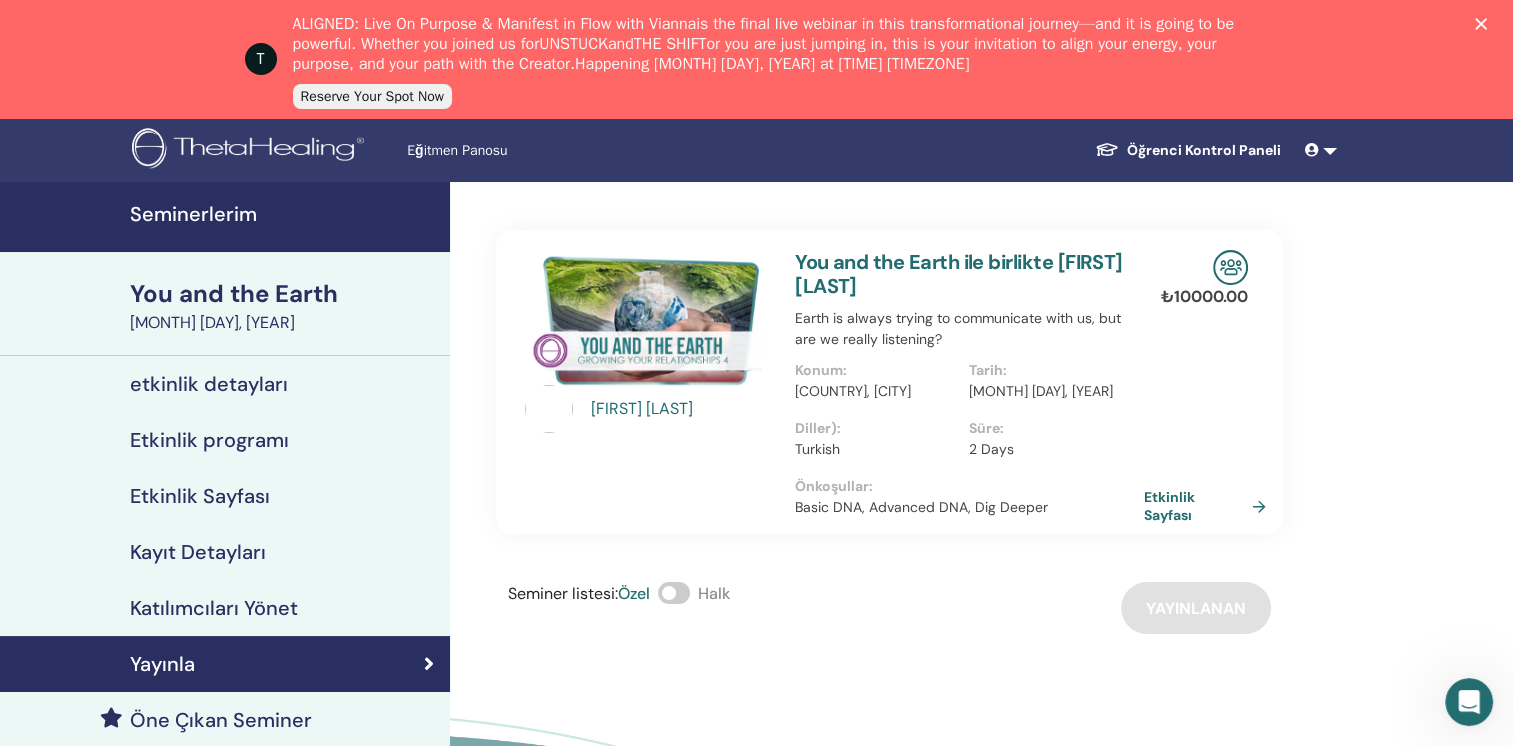 click 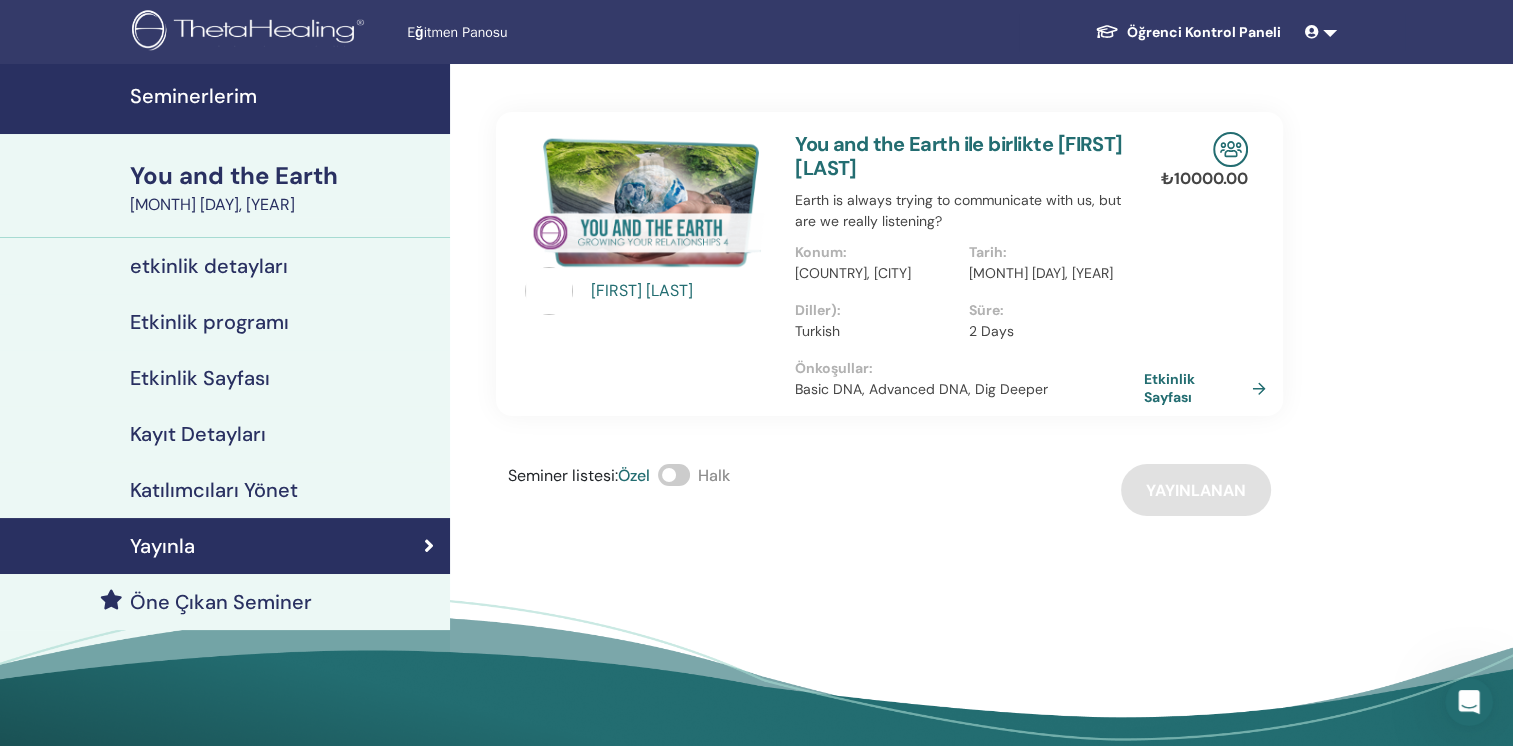 click on "Öğrenci Kontrol Paneli" at bounding box center (1188, 32) 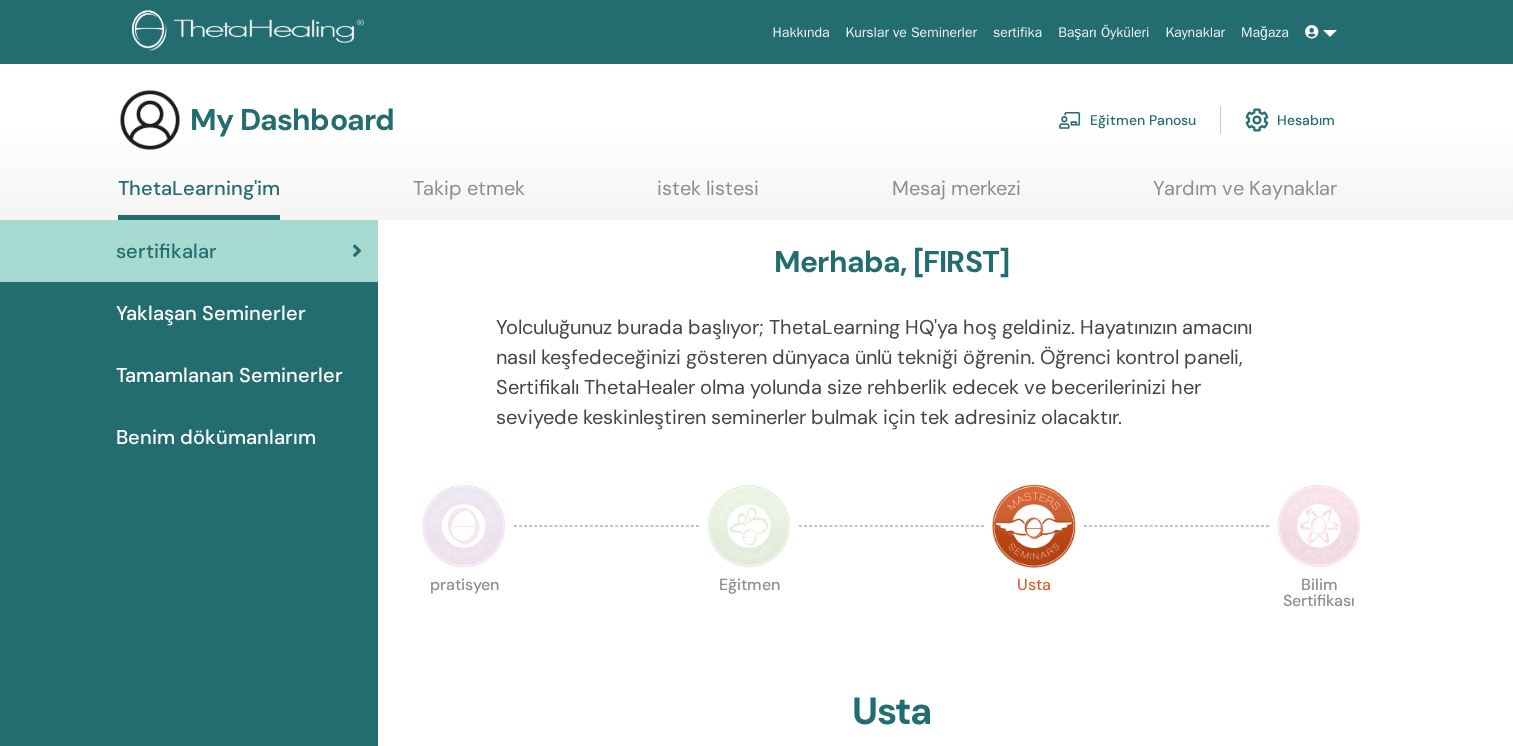 scroll, scrollTop: 0, scrollLeft: 0, axis: both 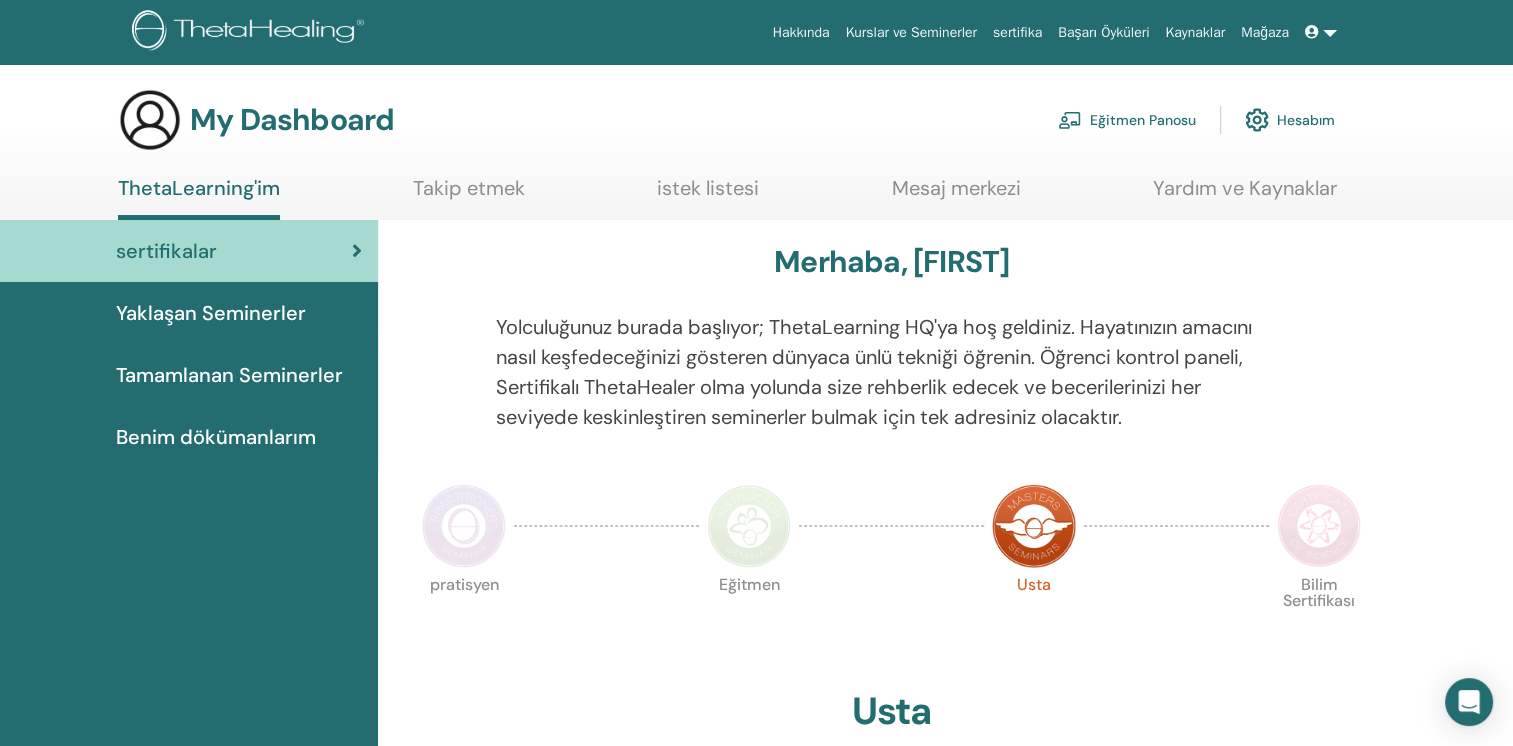 click on "Eğitmen Panosu" at bounding box center [1127, 120] 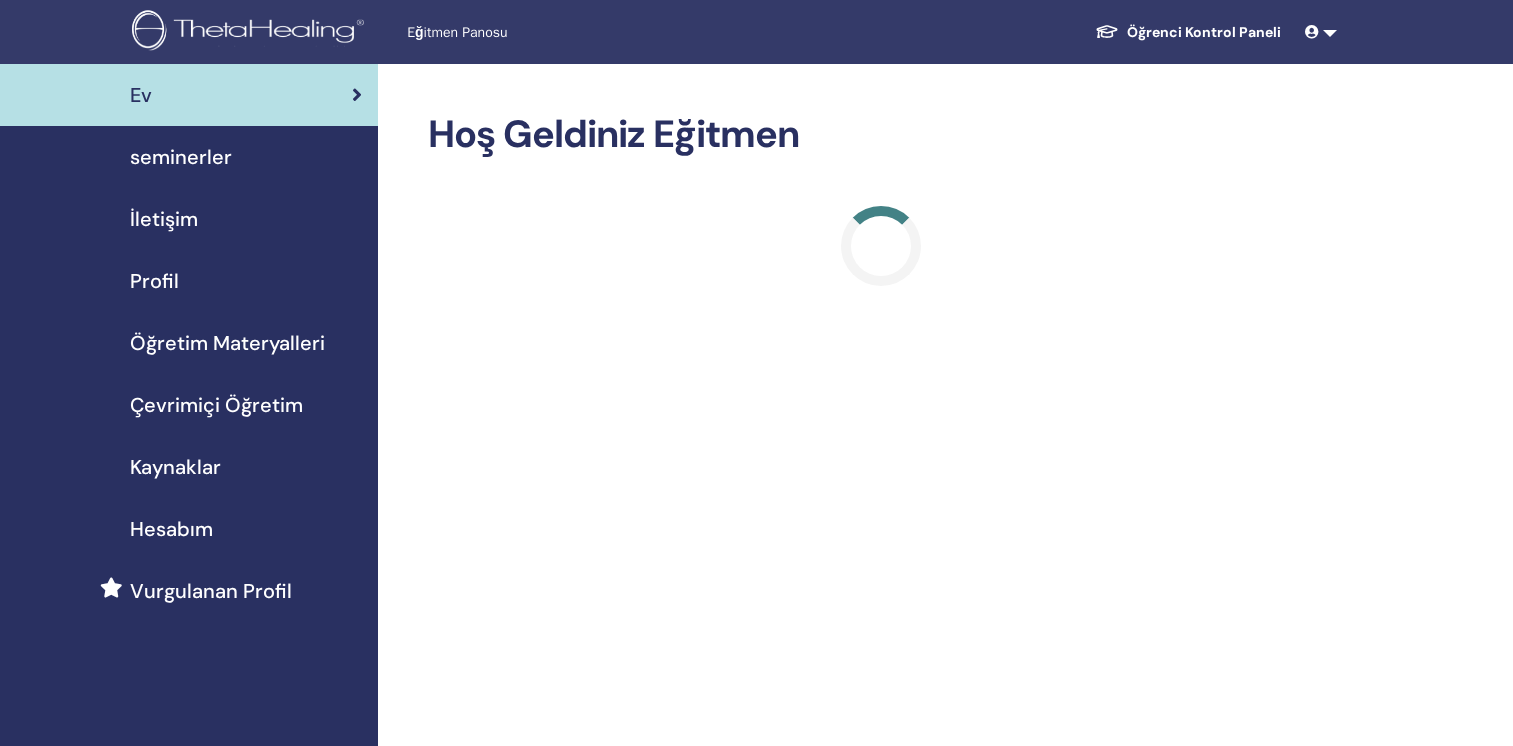 scroll, scrollTop: 0, scrollLeft: 0, axis: both 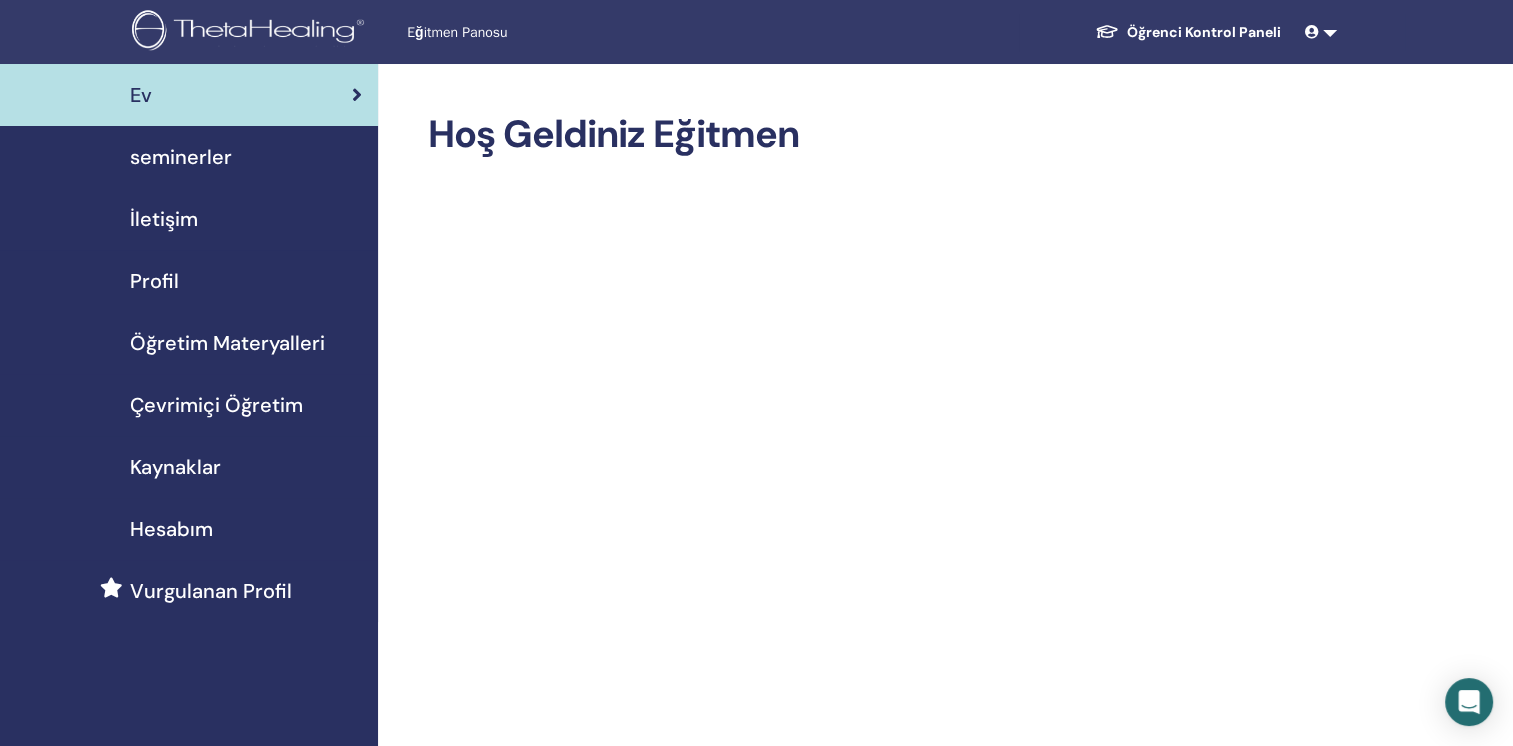 drag, startPoint x: 217, startPoint y: 161, endPoint x: 267, endPoint y: 176, distance: 52.201534 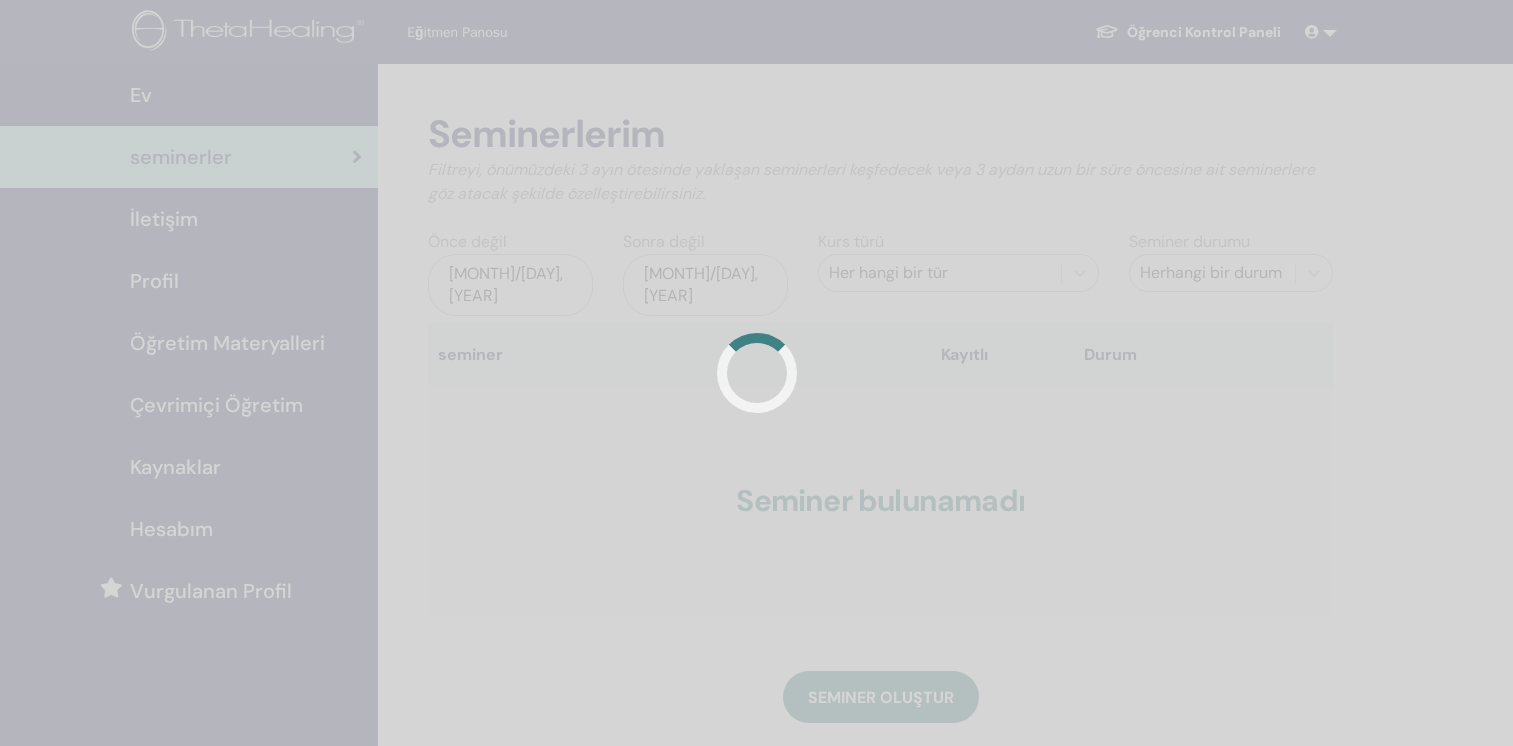 scroll, scrollTop: 0, scrollLeft: 0, axis: both 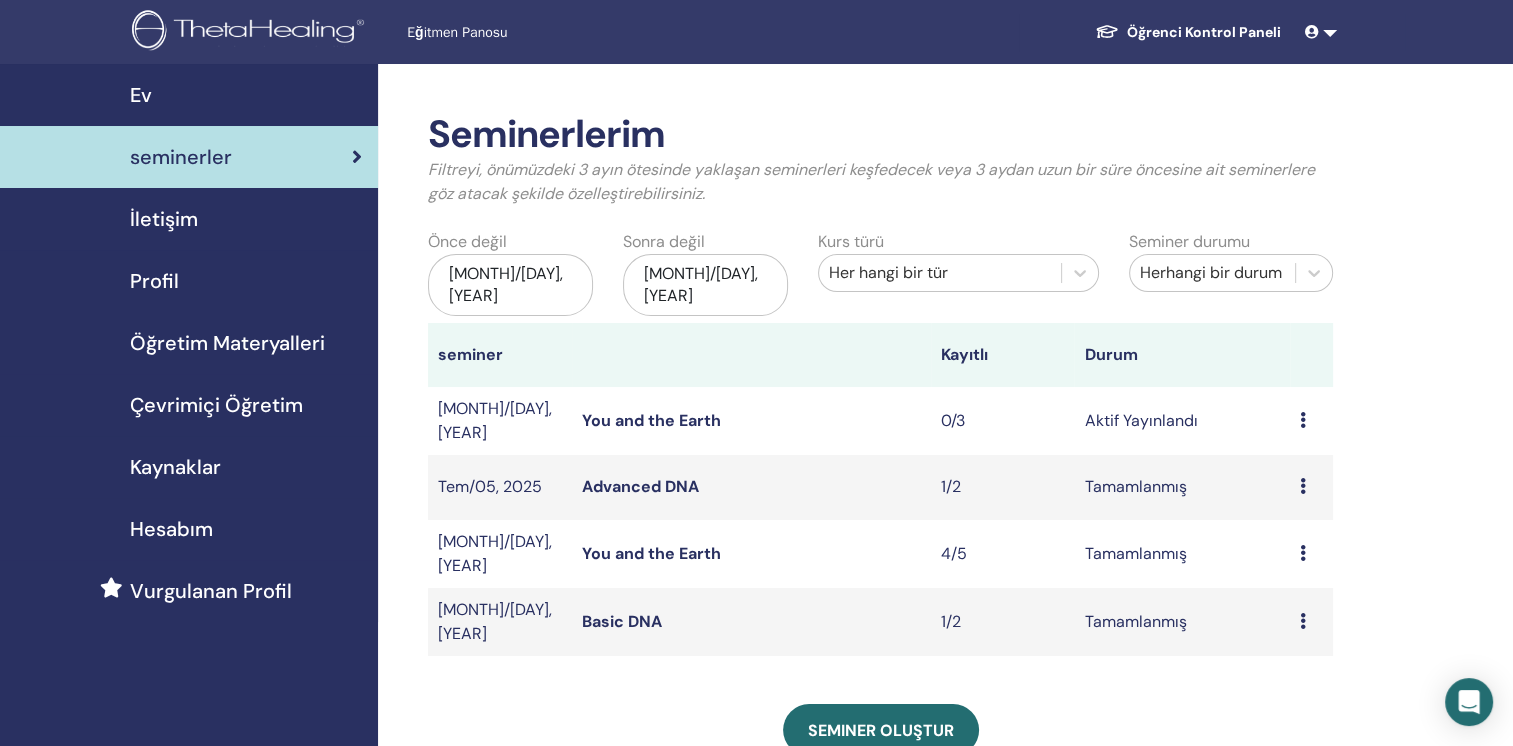 click on "You and the Earth" at bounding box center (651, 420) 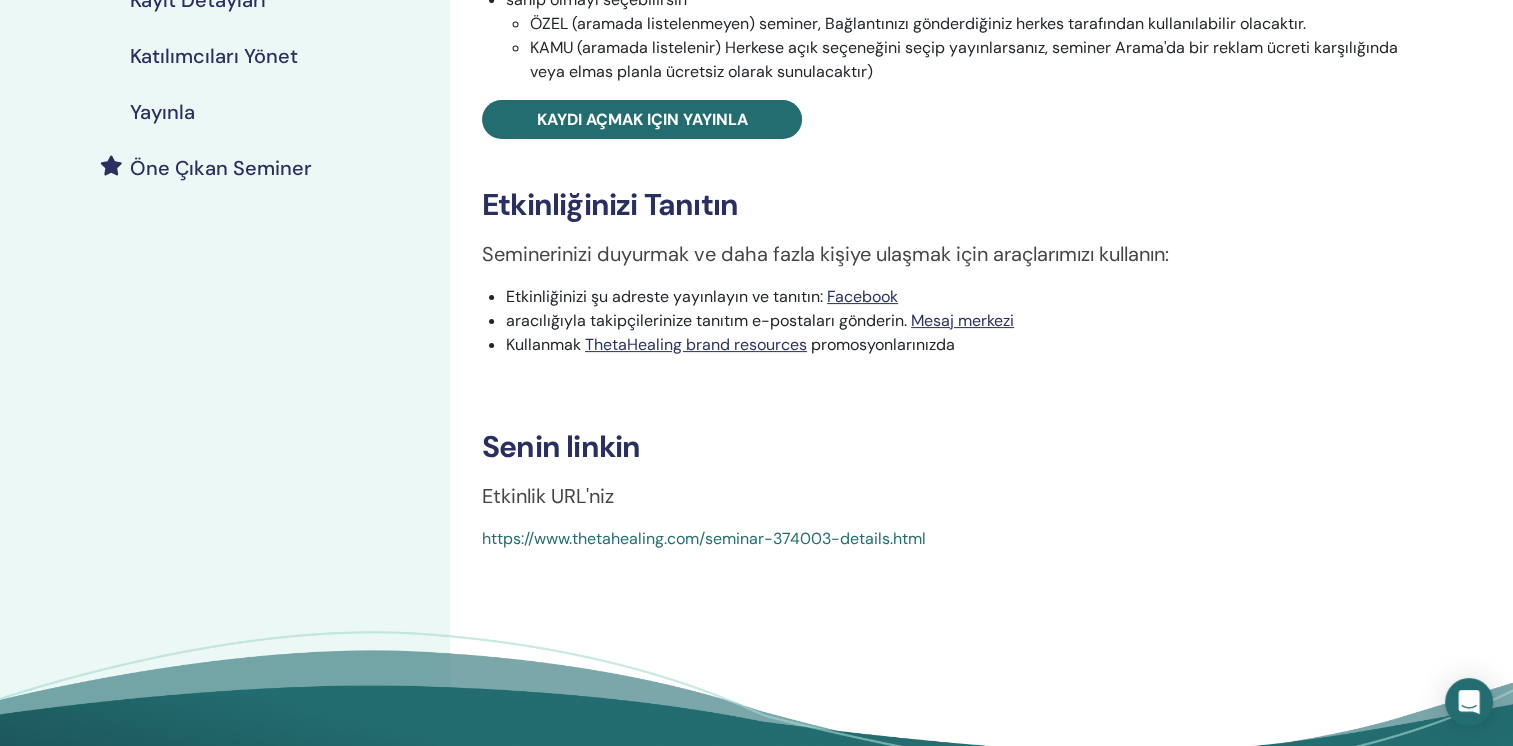 scroll, scrollTop: 500, scrollLeft: 0, axis: vertical 